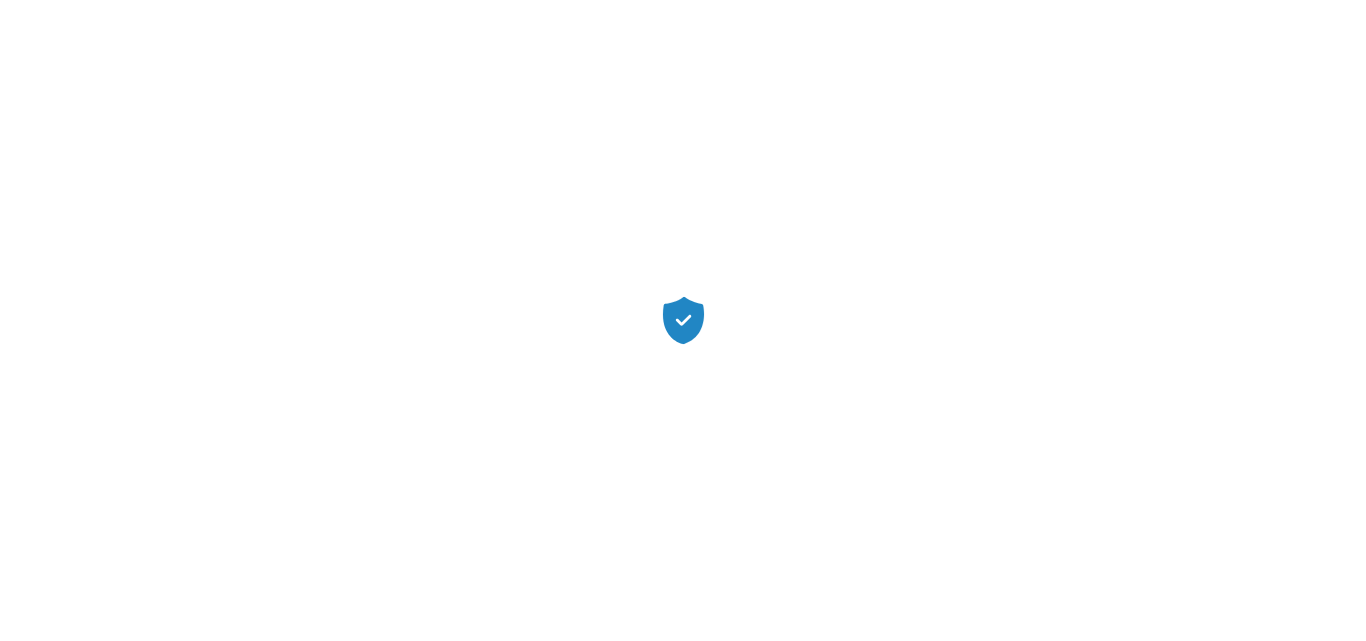scroll, scrollTop: 0, scrollLeft: 0, axis: both 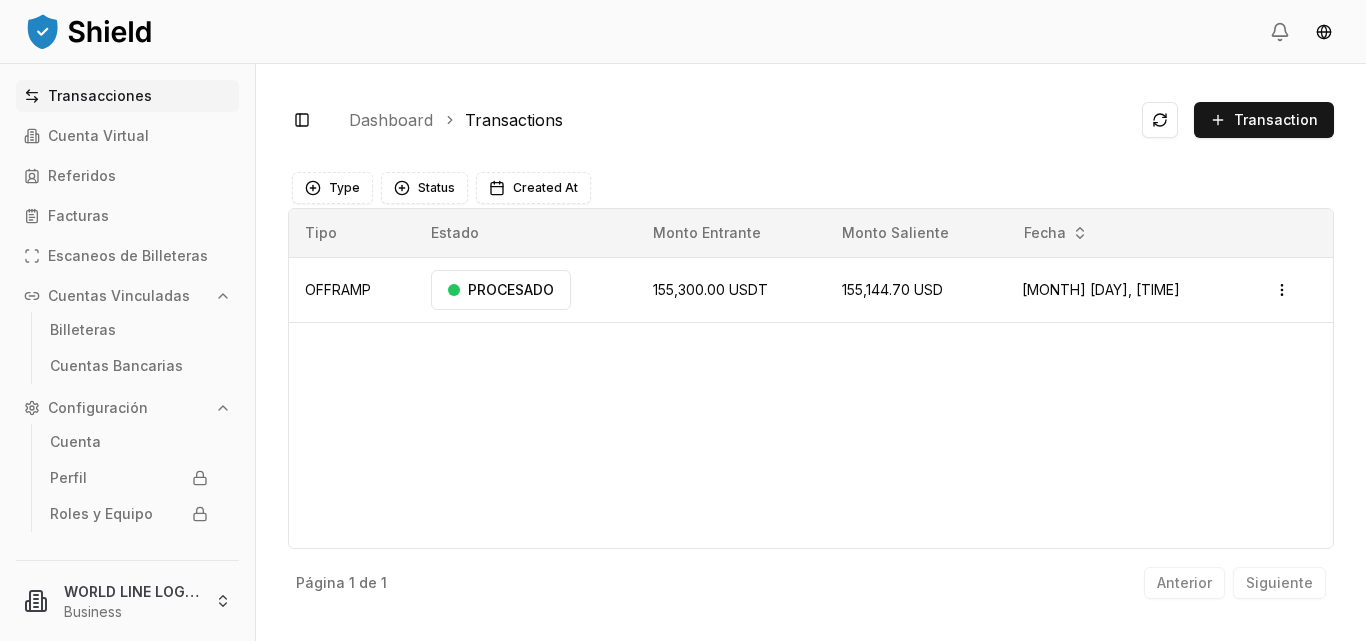 click on "Cuentas Vinculadas" at bounding box center (119, 296) 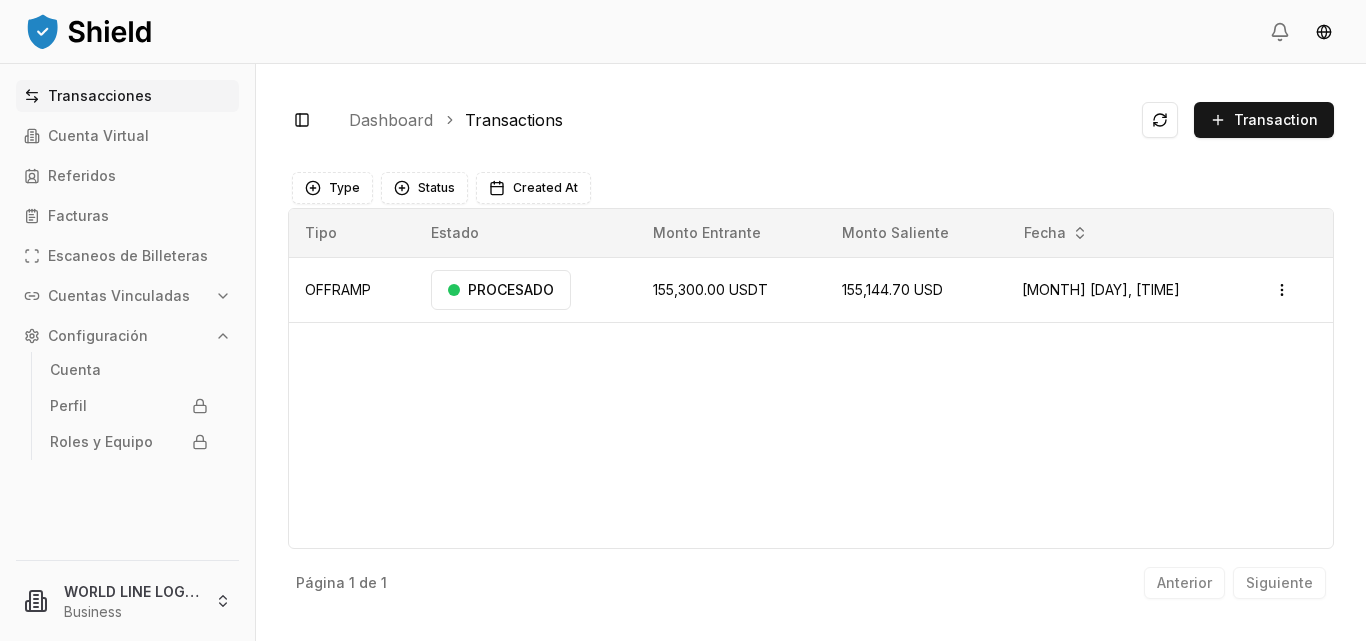 click on "Cuentas Vinculadas" at bounding box center (119, 296) 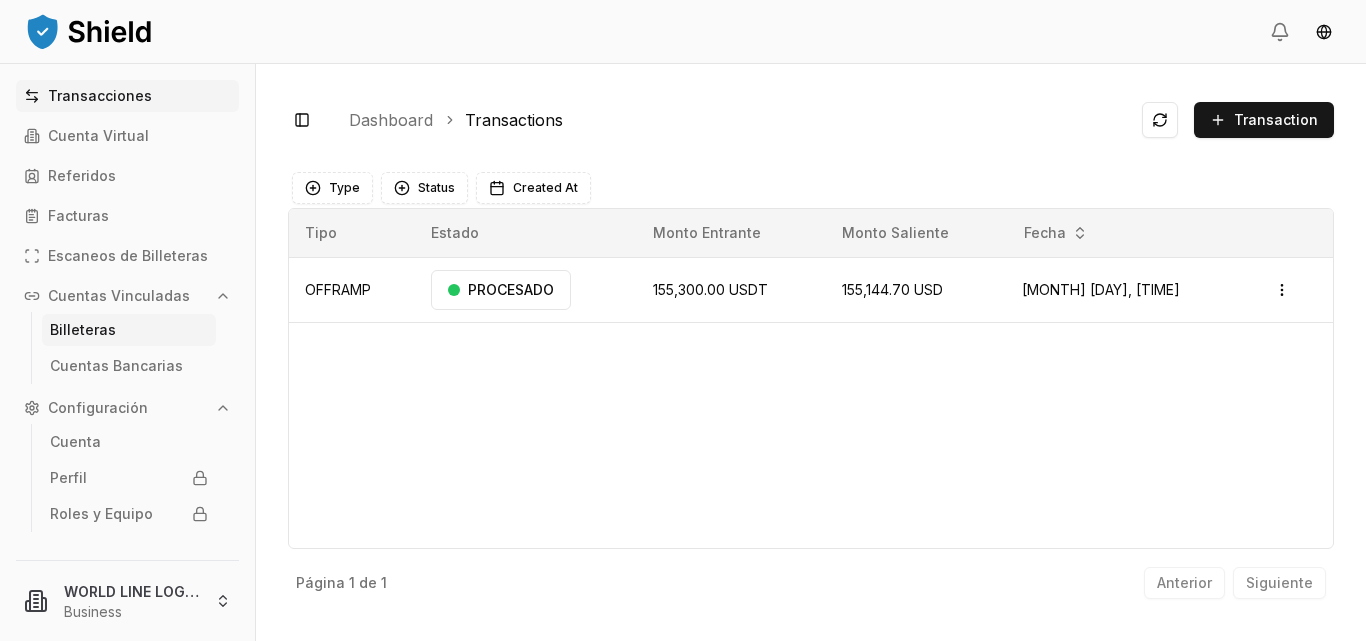 click on "Billeteras" at bounding box center (129, 330) 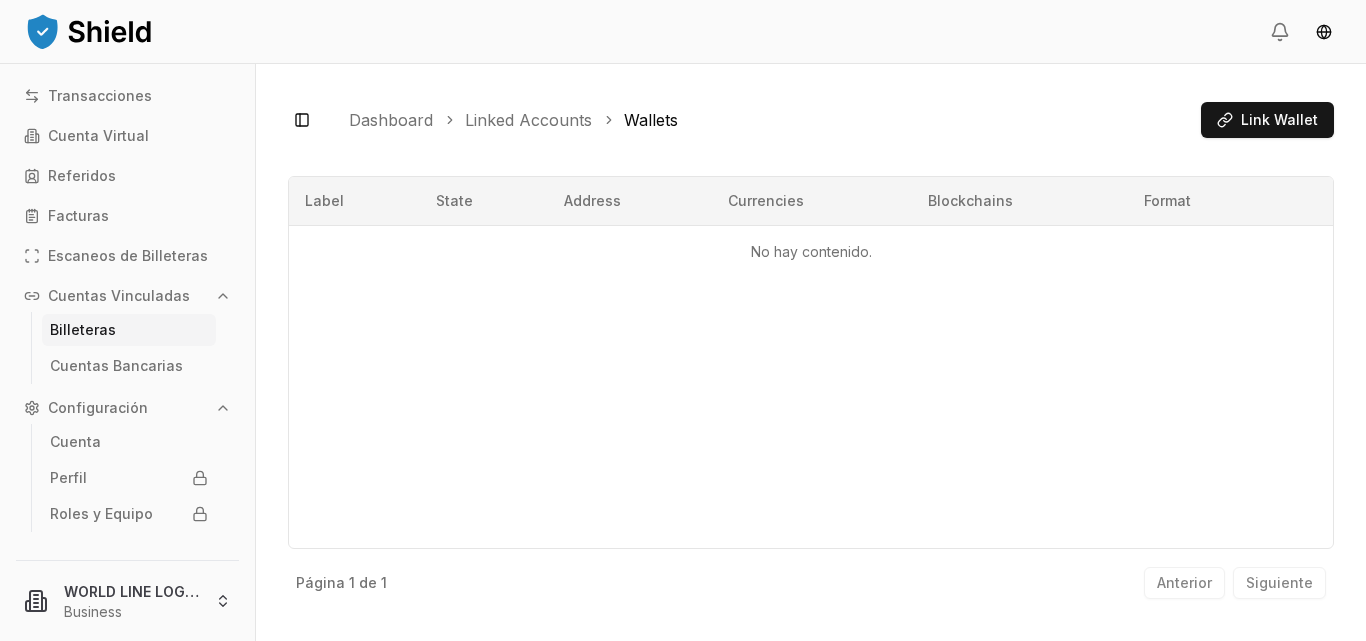 click on "Billeteras" at bounding box center [83, 330] 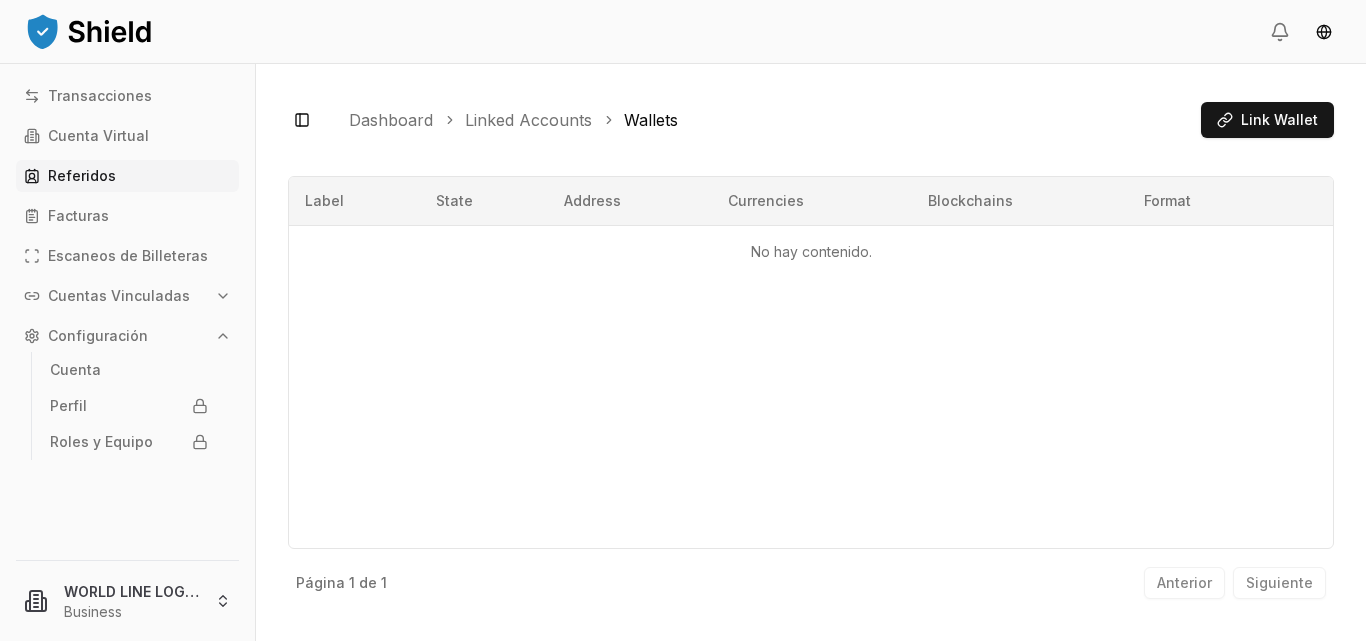 click on "Referidos" at bounding box center (82, 176) 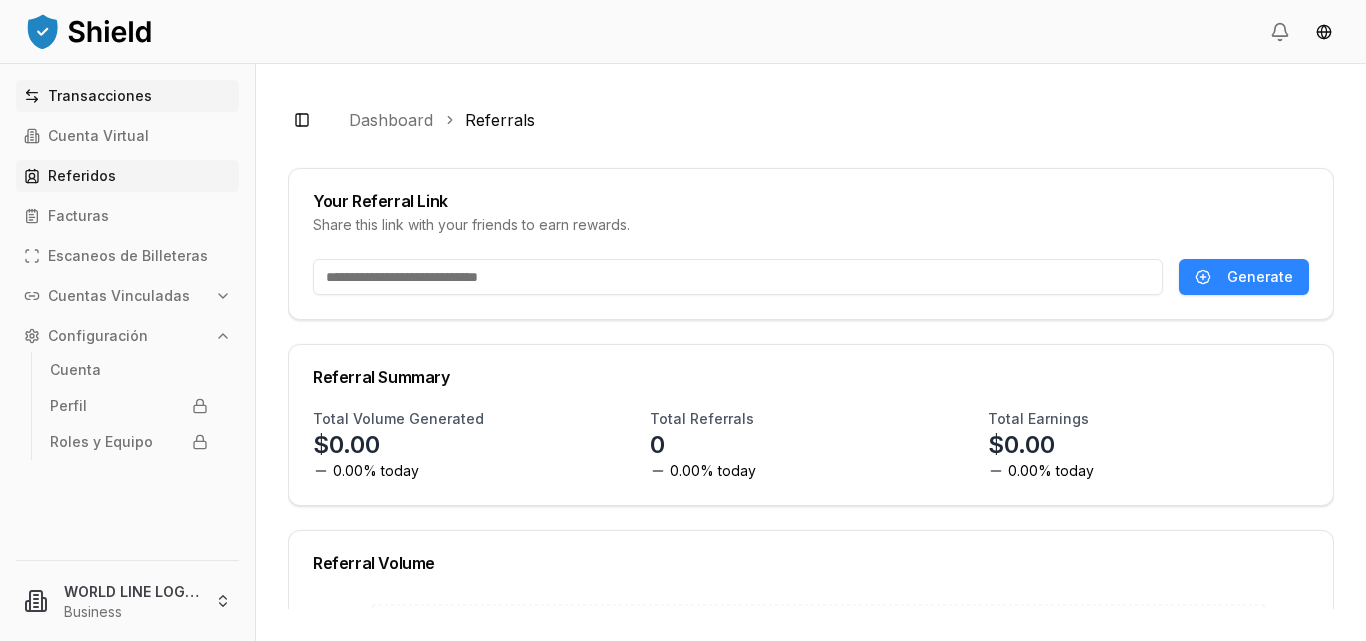 click on "Transacciones" at bounding box center [100, 96] 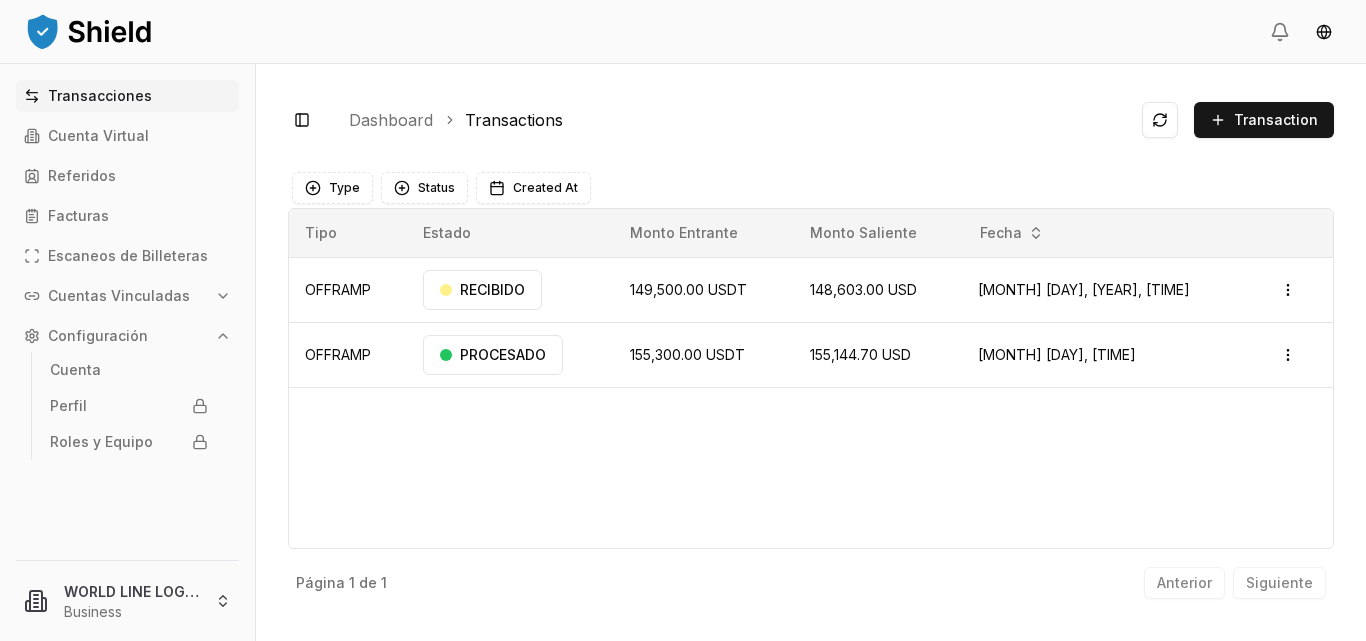 click on "Transacciones" at bounding box center (100, 96) 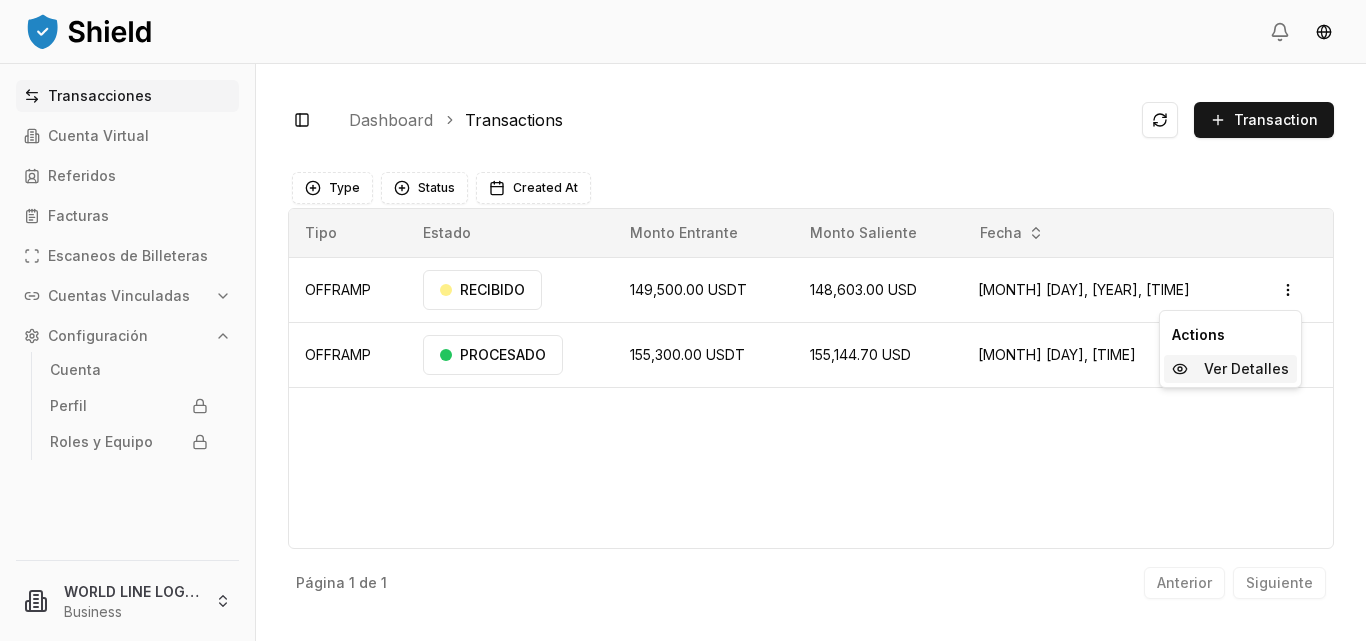click on "Ver Detalles" at bounding box center [1230, 369] 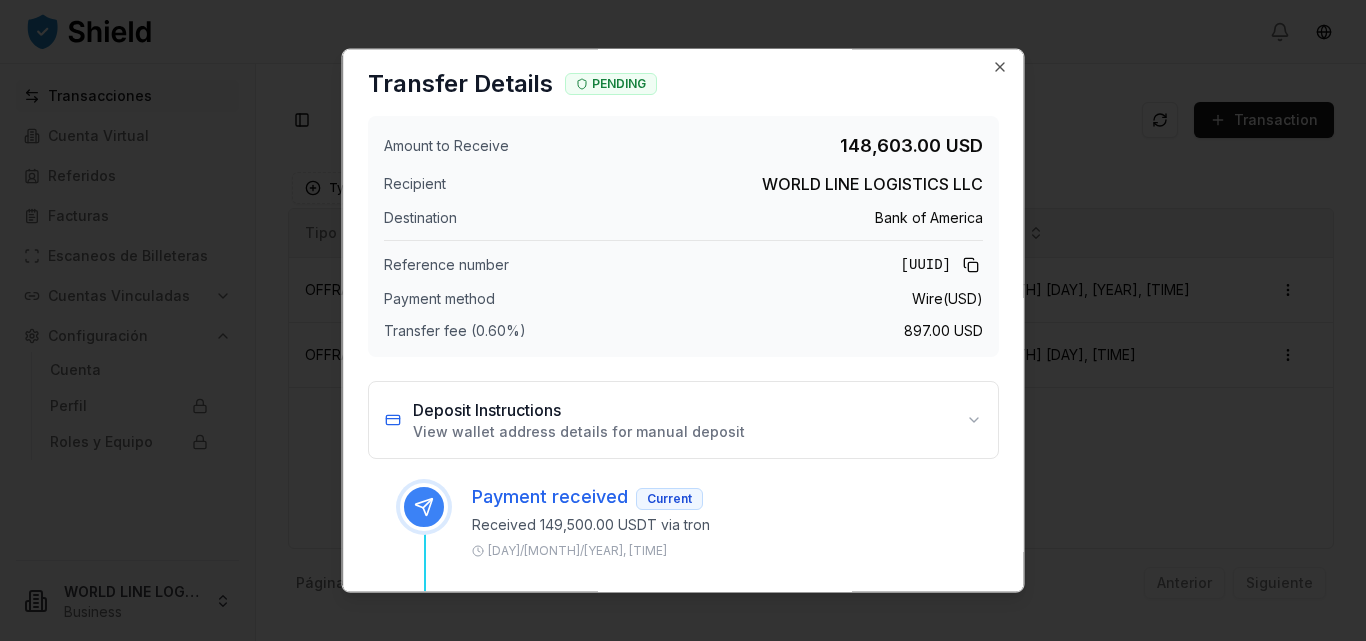 scroll, scrollTop: 0, scrollLeft: 0, axis: both 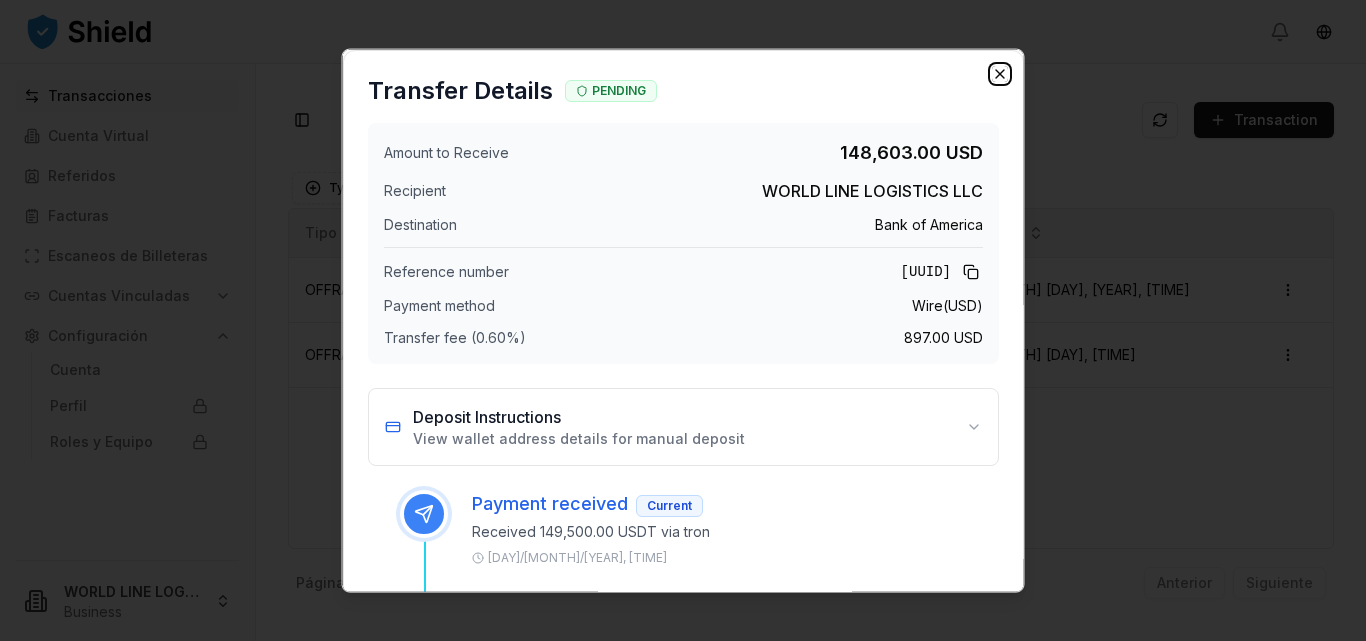 click 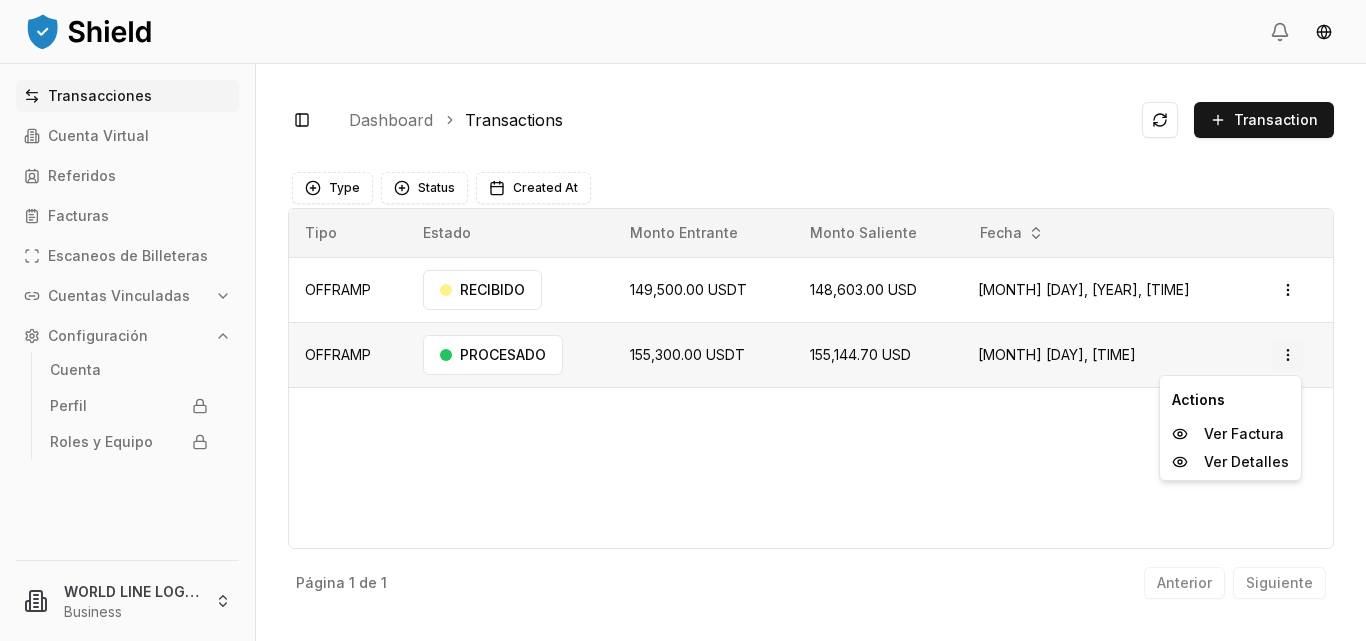 click on "Transacciones Cuenta Virtual Referidos Facturas Escaneos de Billeteras Cuentas Vinculadas Configuración Cuenta Perfil Roles y Equipo WORLD LINE LOGISTICS LLC Business Toggle Sidebar Dashboard Transactions   Transaction OFFRAMP   149,500.00 USDT   148,603.00 USD Jul 17, 2025, 9:36 AM RECIBIDO Open menu OFFRAMP   155,300.00 USDT   155,144.70 USD Jul 10, 2025, 11:38 AM PROCESADO Open menu Página 1 de 1 Anterior Siguiente Type Status Created At Tipo Estado Monto Entrante Monto Saliente Fecha   OFFRAMP   RECIBIDO   149,500.00   USDT   148,603.00   USD   Jul 17, 2025, 9:36 AM   Open menu   OFFRAMP   PROCESADO   155,300.00   USDT   155,144.70   USD   Jul 10, 2025, 11:38 AM   Open menu Página 1 de 1 Anterior Siguiente Actions Ver Factura Ver Detalles" at bounding box center [683, 320] 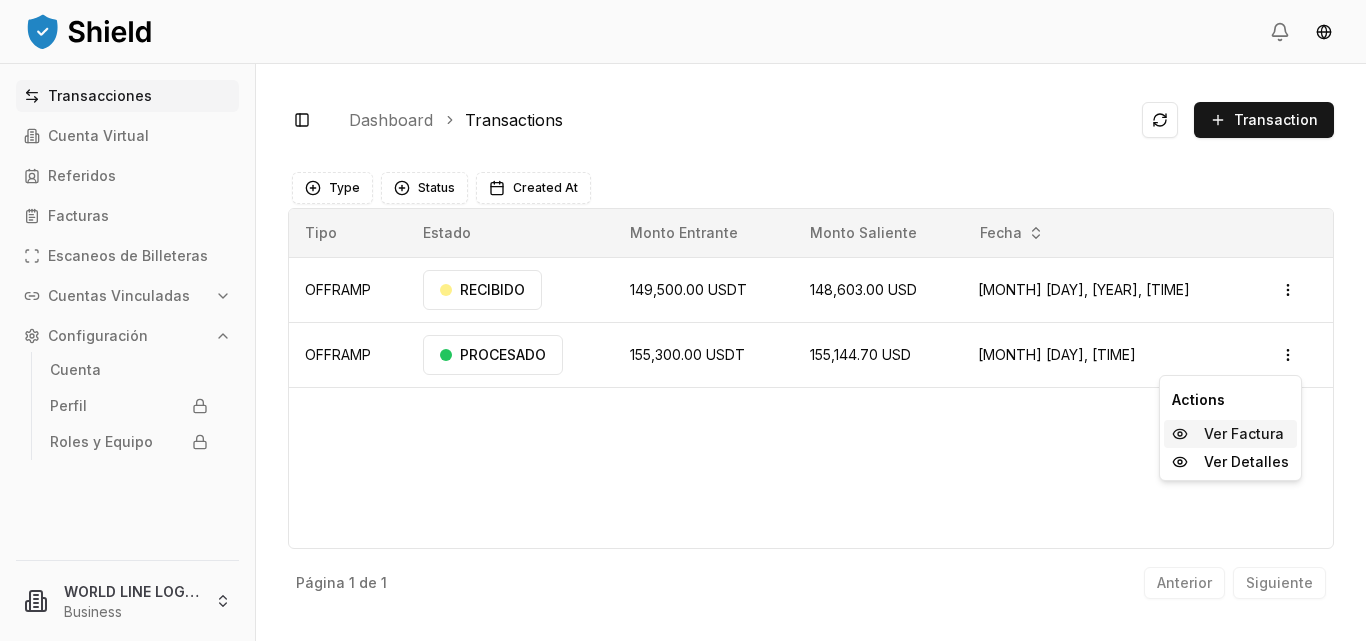 click on "Ver Factura" at bounding box center [1244, 434] 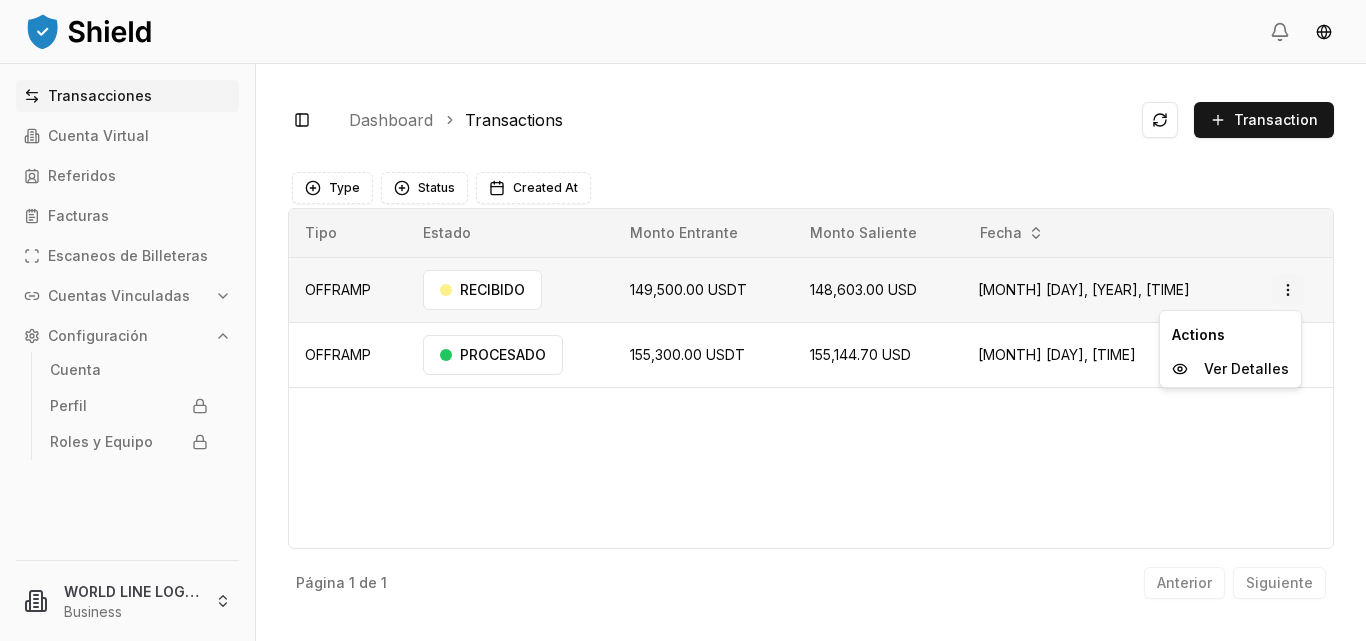 click on "Transacciones Cuenta Virtual Referidos Facturas Escaneos de Billeteras Cuentas Vinculadas Configuración Cuenta Perfil Roles y Equipo WORLD LINE LOGISTICS LLC Business Toggle Sidebar Dashboard Transactions   Transaction OFFRAMP   149,500.00 USDT   148,603.00 USD Jul 17, 2025, 9:36 AM RECIBIDO Open menu OFFRAMP   155,300.00 USDT   155,144.70 USD Jul 10, 2025, 11:38 AM PROCESADO Open menu Página 1 de 1 Anterior Siguiente Type Status Created At Tipo Estado Monto Entrante Monto Saliente Fecha   OFFRAMP   RECIBIDO   149,500.00   USDT   148,603.00   USD   Jul 17, 2025, 9:36 AM   Open menu   OFFRAMP   PROCESADO   155,300.00   USDT   155,144.70   USD   Jul 10, 2025, 11:38 AM   Open menu Página 1 de 1 Anterior Siguiente Actions Ver Detalles" at bounding box center [683, 320] 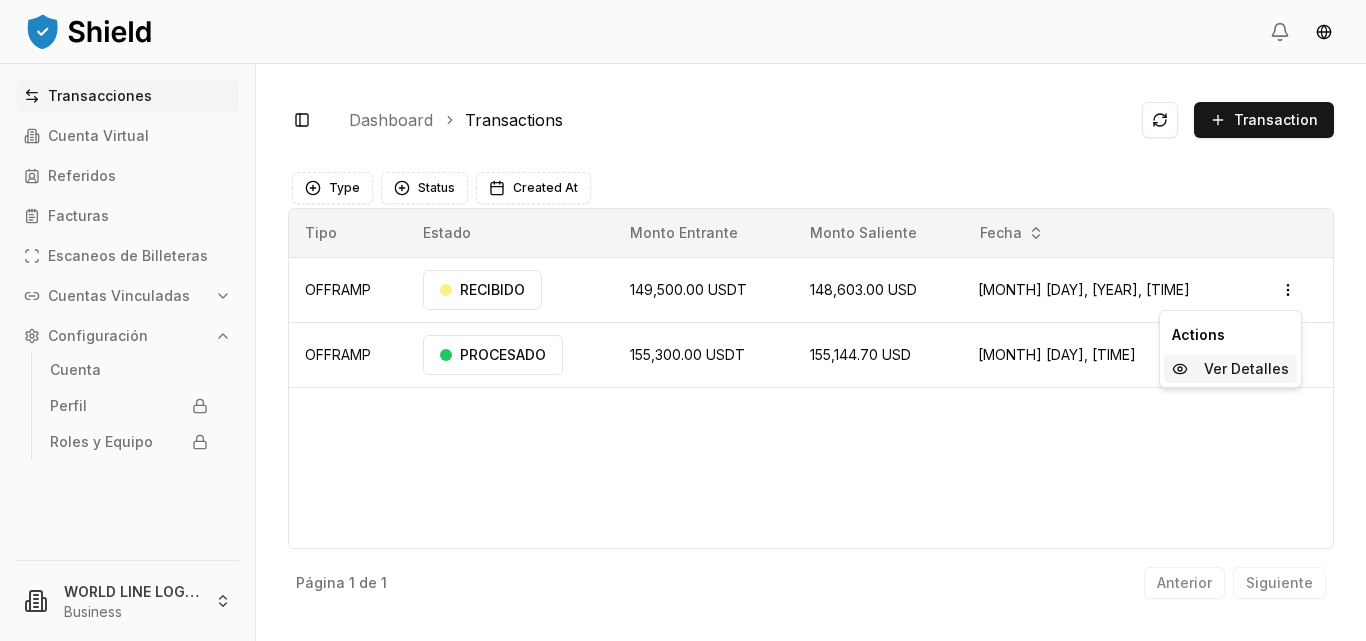 click on "Ver Detalles" at bounding box center [1230, 369] 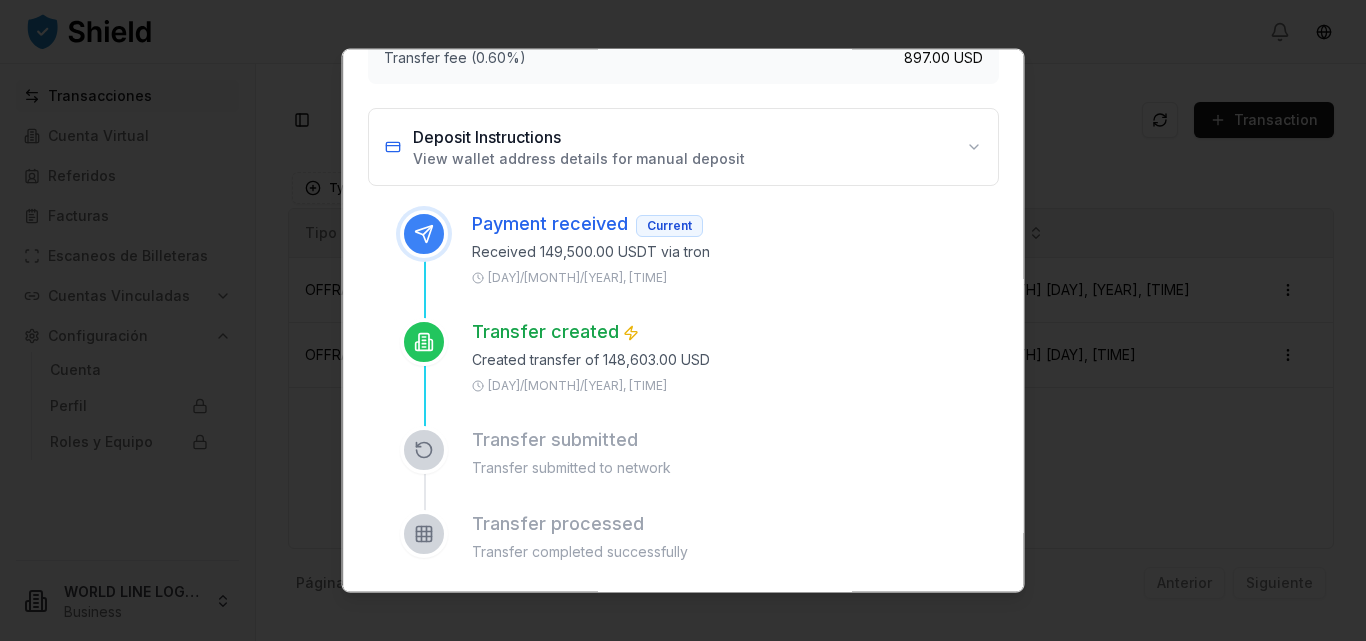 scroll, scrollTop: 289, scrollLeft: 0, axis: vertical 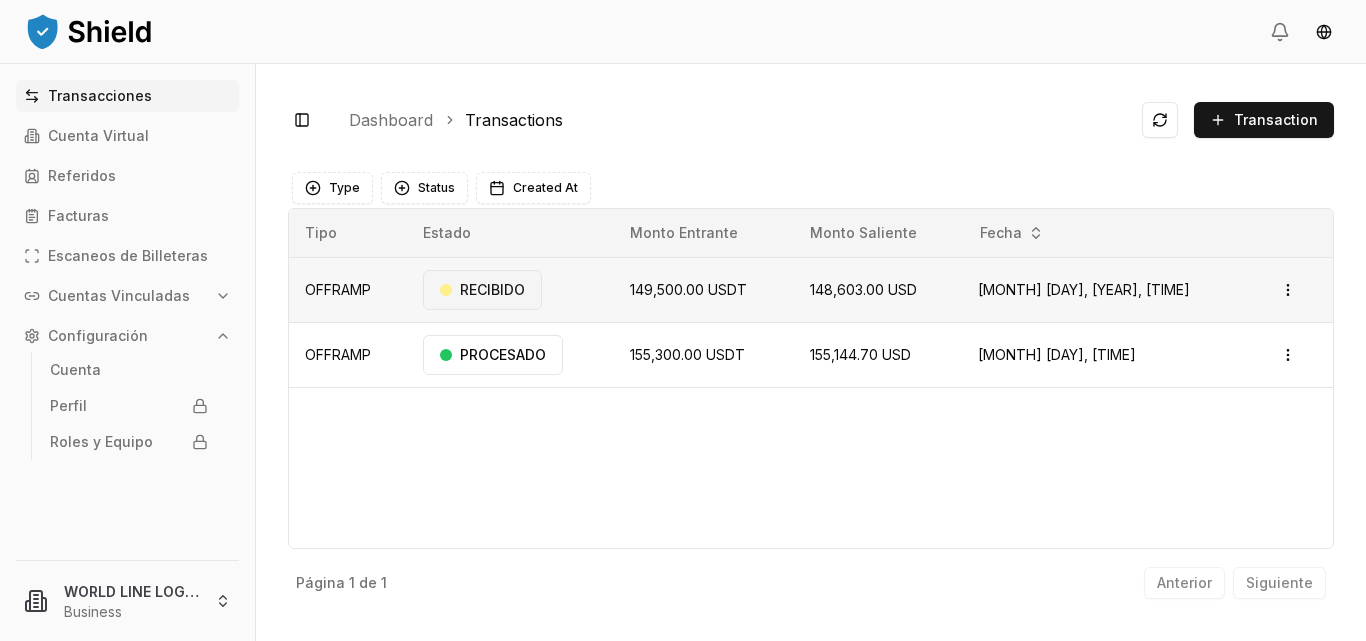 click on "RECIBIDO" at bounding box center [482, 290] 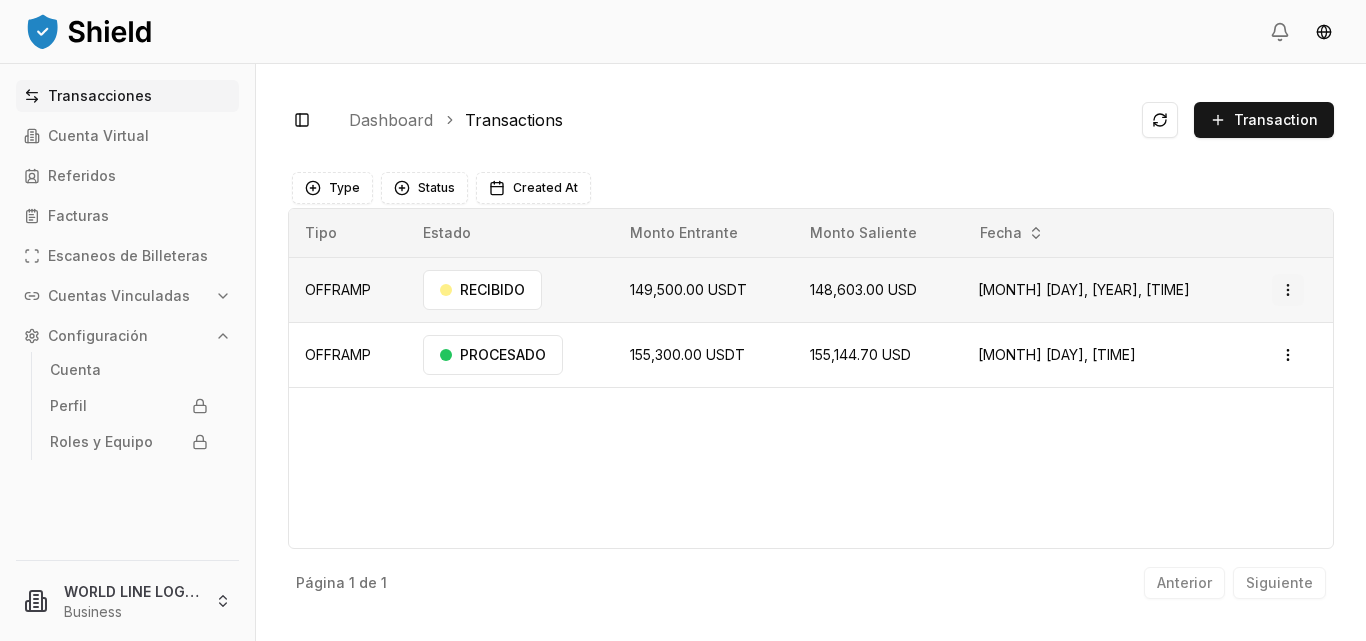click on "Transacciones Cuenta Virtual Referidos Facturas Escaneos de Billeteras Cuentas Vinculadas Configuración Cuenta Perfil Roles y Equipo WORLD LINE LOGISTICS LLC Business Toggle Sidebar Dashboard Transactions   Transaction OFFRAMP   149,500.00 USDT   148,603.00 USD Jul 17, 2025, 9:36 AM RECIBIDO Open menu OFFRAMP   155,300.00 USDT   155,144.70 USD Jul 10, 2025, 11:38 AM PROCESADO Open menu Página 1 de 1 Anterior Siguiente Type Status Created At Tipo Estado Monto Entrante Monto Saliente Fecha   OFFRAMP   RECIBIDO   149,500.00   USDT   148,603.00   USD   Jul 17, 2025, 9:36 AM   Open menu   OFFRAMP   PROCESADO   155,300.00   USDT   155,144.70   USD   Jul 10, 2025, 11:38 AM   Open menu Página 1 de 1 Anterior Siguiente" at bounding box center [683, 320] 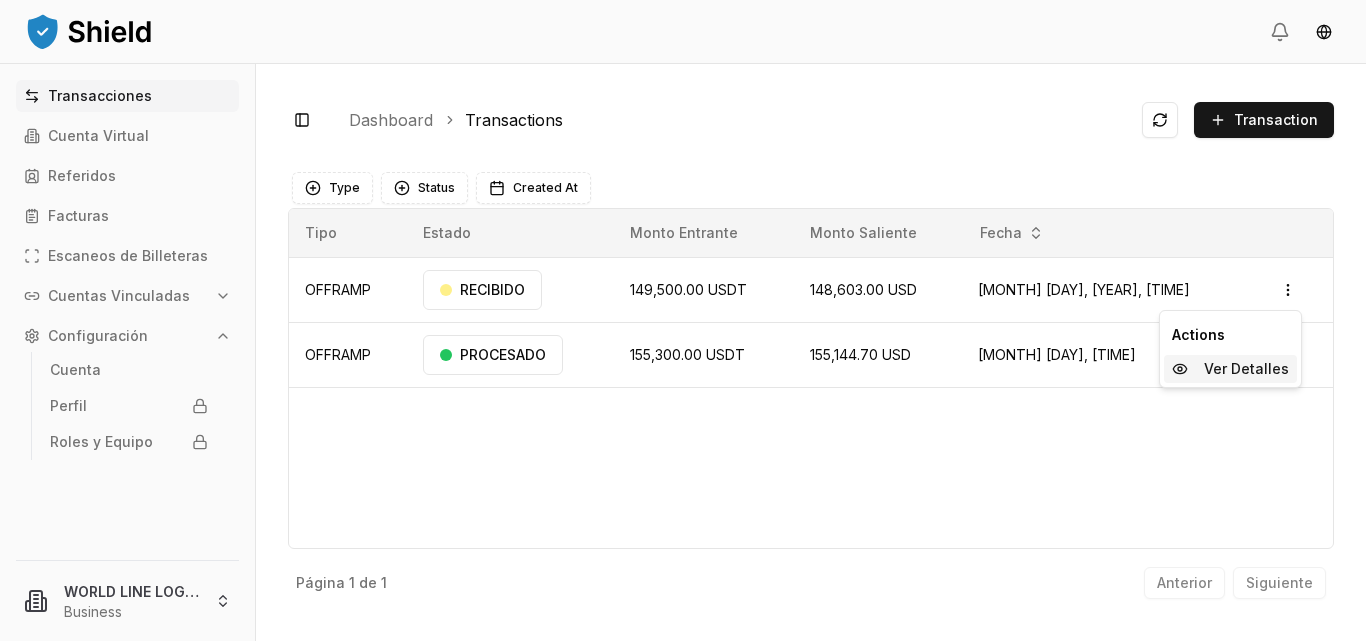 click on "Ver Detalles" at bounding box center (1246, 369) 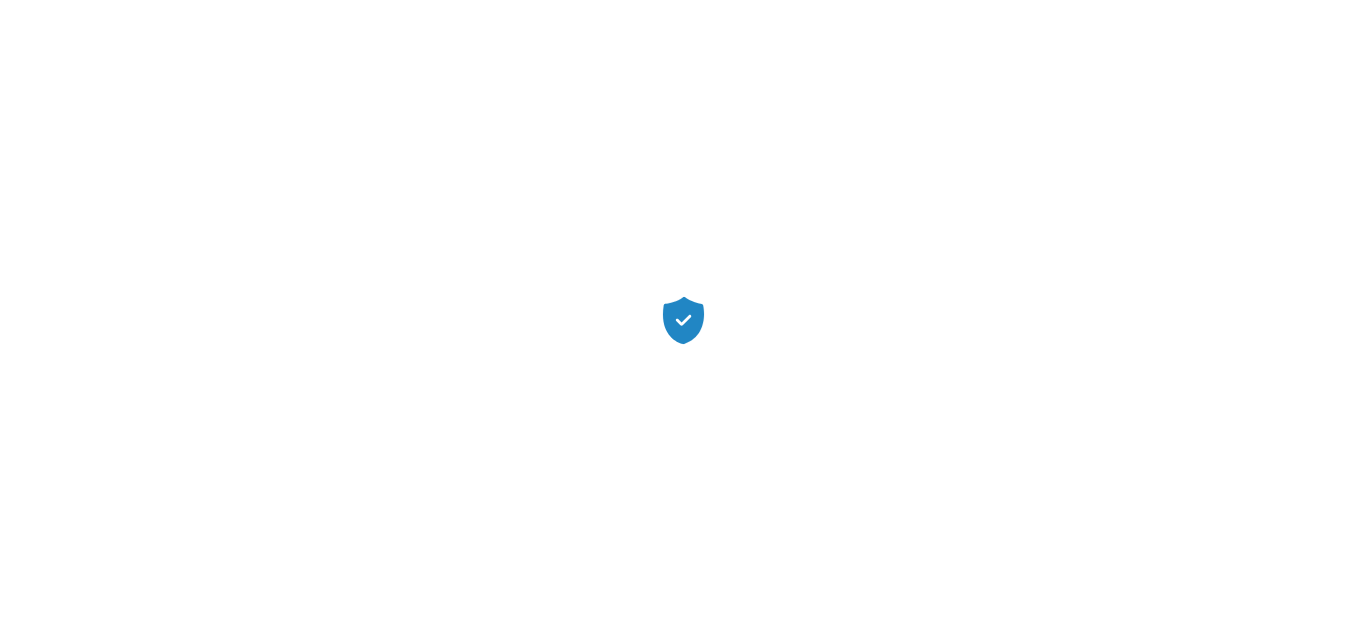 scroll, scrollTop: 0, scrollLeft: 0, axis: both 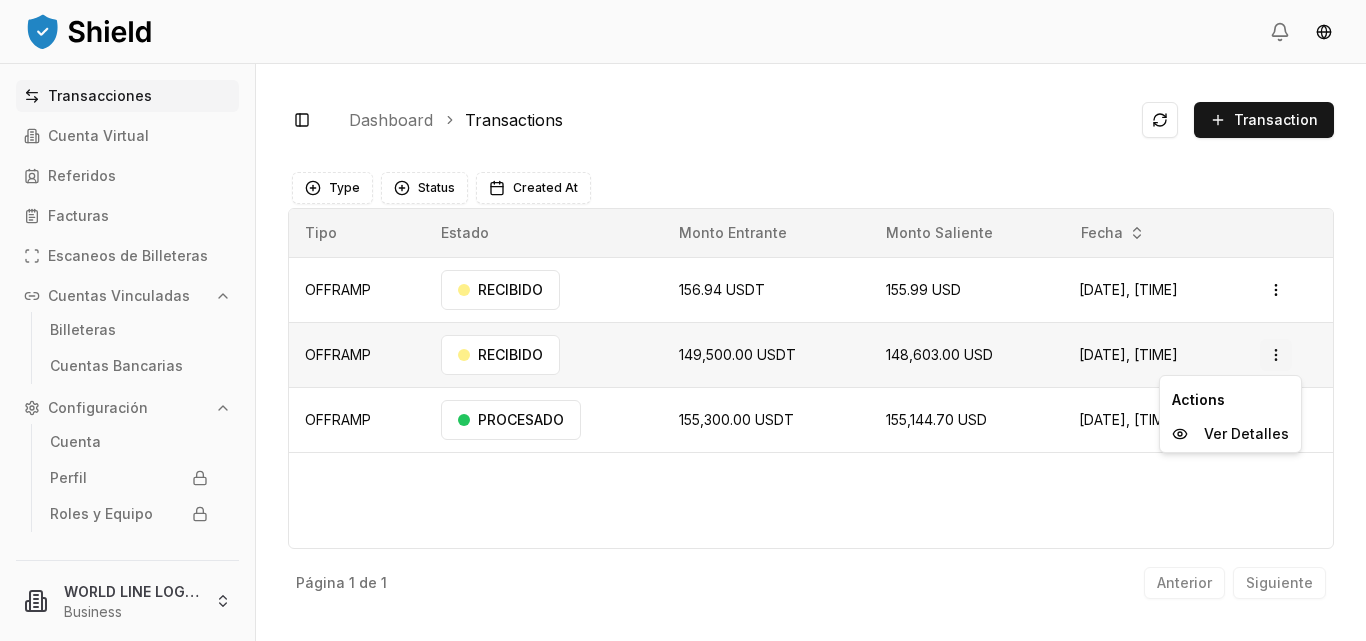 click on "Transacciones Cuenta Virtual Referidos Facturas Escaneos de Billeteras Cuentas Vinculadas Billeteras Cuentas Bancarias Configuración Cuenta Perfil Roles y Equipo WORLD LINE LOGISTICS LLC Business Toggle Sidebar Dashboard Transactions   Transaction OFFRAMP   156.94 USDT   155.99 USD Jul 17, 2025, 10:07 AM RECIBIDO Open menu OFFRAMP   149,500.00 USDT   148,603.00 USD Jul 17, 2025, 9:36 AM RECIBIDO Open menu OFFRAMP   155,300.00 USDT   155,144.70 USD Jul 10, 2025, 11:38 AM PROCESADO Open menu Página 1 de 1 Anterior Siguiente Type Status Created At Tipo Estado Monto Entrante Monto Saliente Fecha   OFFRAMP   RECIBIDO   156.94   USDT   155.99   USD   Jul 17, 2025, 10:07 AM   Open menu   OFFRAMP   RECIBIDO   149,500.00   USDT   148,603.00   USD   Jul 17, 2025, 9:36 AM   Open menu   OFFRAMP   PROCESADO   155,300.00   USDT   155,144.70   USD   Jul 10, 2025, 11:38 AM   Open menu Página 1 de 1 Anterior Siguiente Actions Ver Detalles" at bounding box center (683, 320) 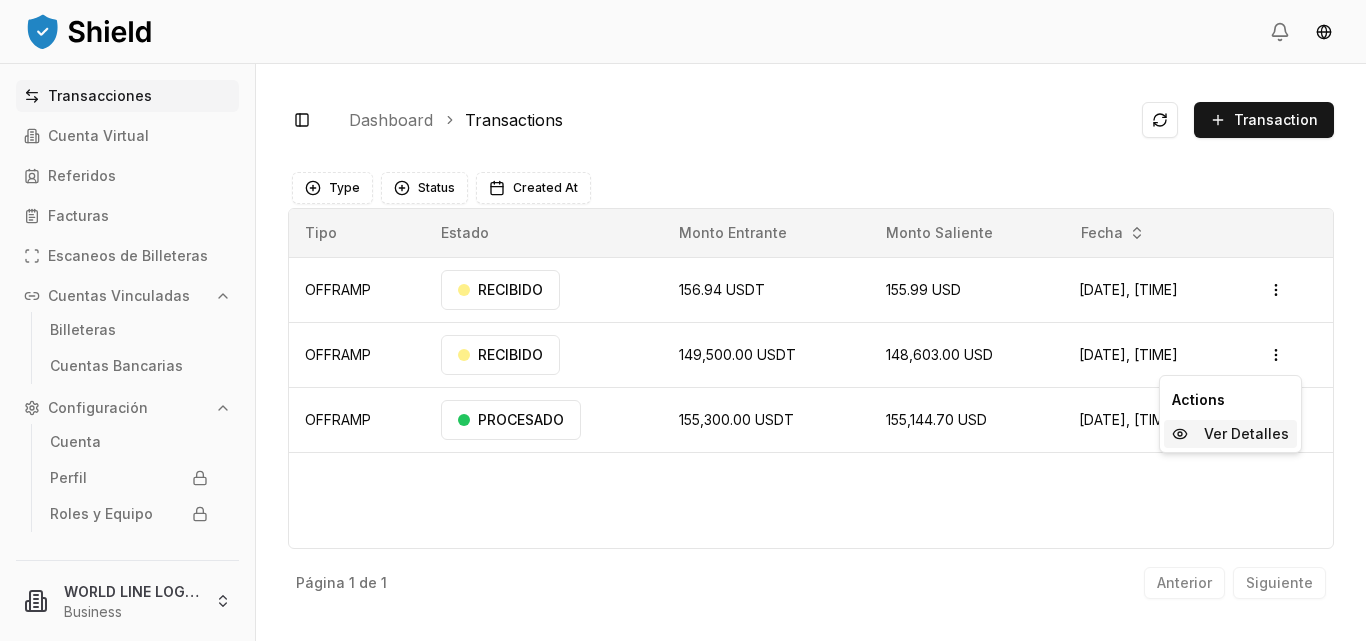 click on "Ver Detalles" at bounding box center [1246, 434] 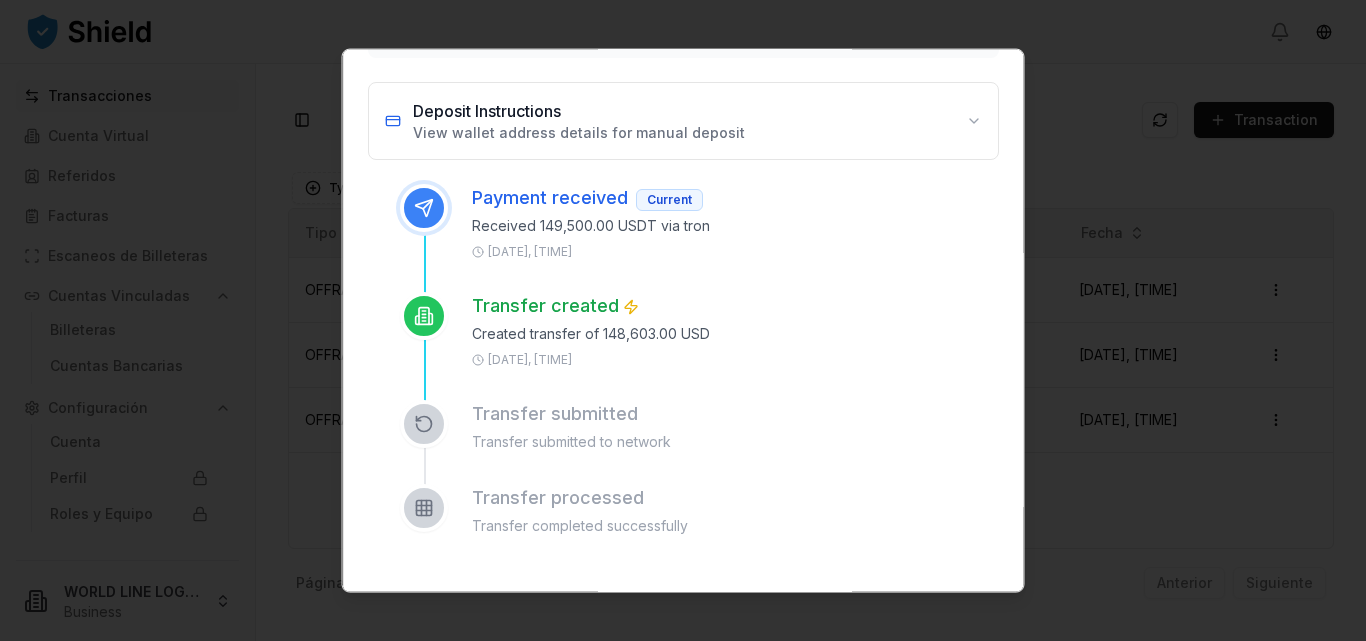 scroll, scrollTop: 313, scrollLeft: 0, axis: vertical 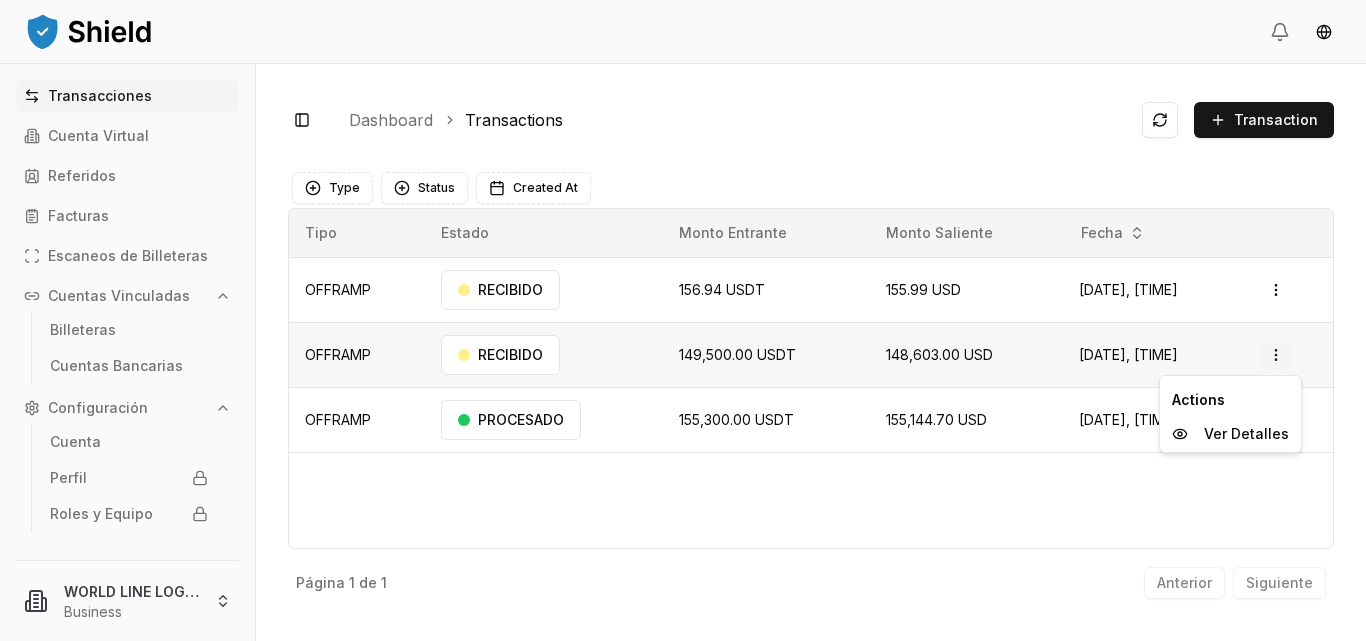 click on "Transacciones Cuenta Virtual Referidos Facturas Escaneos de Billeteras Cuentas Vinculadas Billeteras Cuentas Bancarias Configuración Cuenta Perfil Roles y Equipo WORLD LINE LOGISTICS LLC Business Toggle Sidebar Dashboard Transactions   Transaction OFFRAMP   156.94 USDT   155.99 USD Jul 17, 2025, 10:07 AM RECIBIDO Open menu OFFRAMP   149,500.00 USDT   148,603.00 USD Jul 17, 2025, 9:36 AM RECIBIDO Open menu OFFRAMP   155,300.00 USDT   155,144.70 USD Jul 10, 2025, 11:38 AM PROCESADO Open menu Página 1 de 1 Anterior Siguiente Type Status Created At Tipo Estado Monto Entrante Monto Saliente Fecha   OFFRAMP   RECIBIDO   156.94   USDT   155.99   USD   Jul 17, 2025, 10:07 AM   Open menu   OFFRAMP   RECIBIDO   149,500.00   USDT   148,603.00   USD   Jul 17, 2025, 9:36 AM   Open menu   OFFRAMP   PROCESADO   155,300.00   USDT   155,144.70   USD   Jul 10, 2025, 11:38 AM   Open menu Página 1 de 1 Anterior Siguiente Actions Ver Detalles" at bounding box center [683, 320] 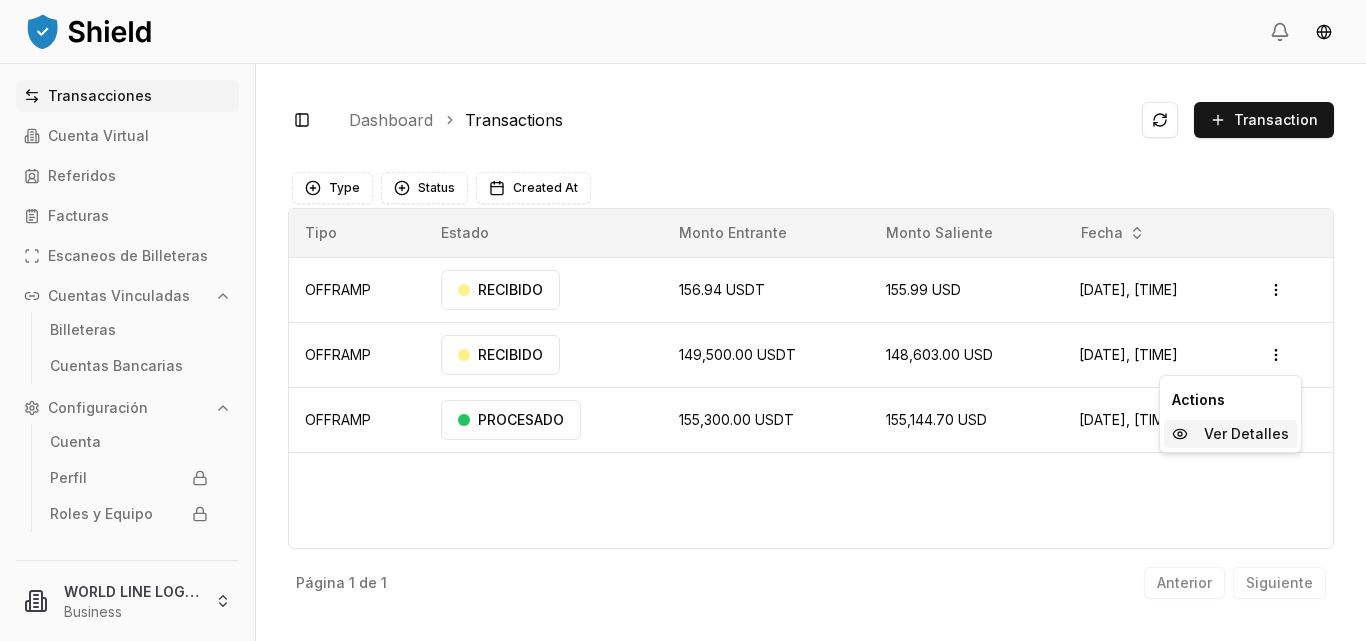 click on "Ver Detalles" at bounding box center (1246, 434) 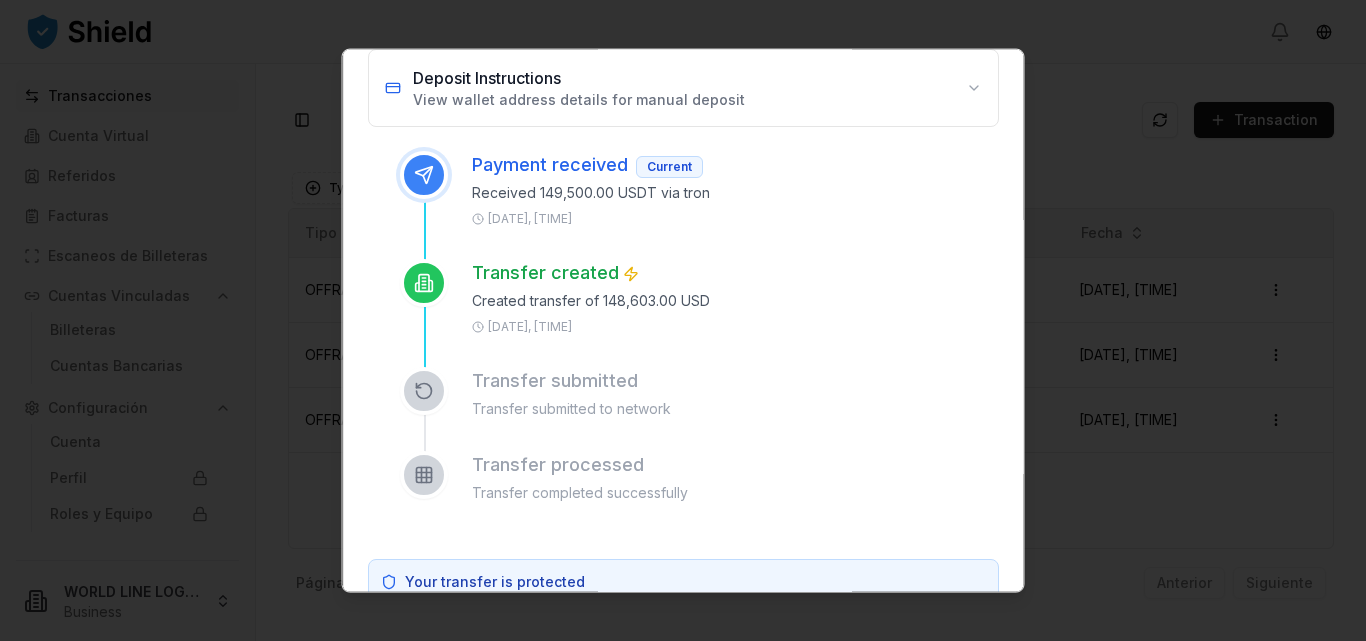 scroll, scrollTop: 335, scrollLeft: 0, axis: vertical 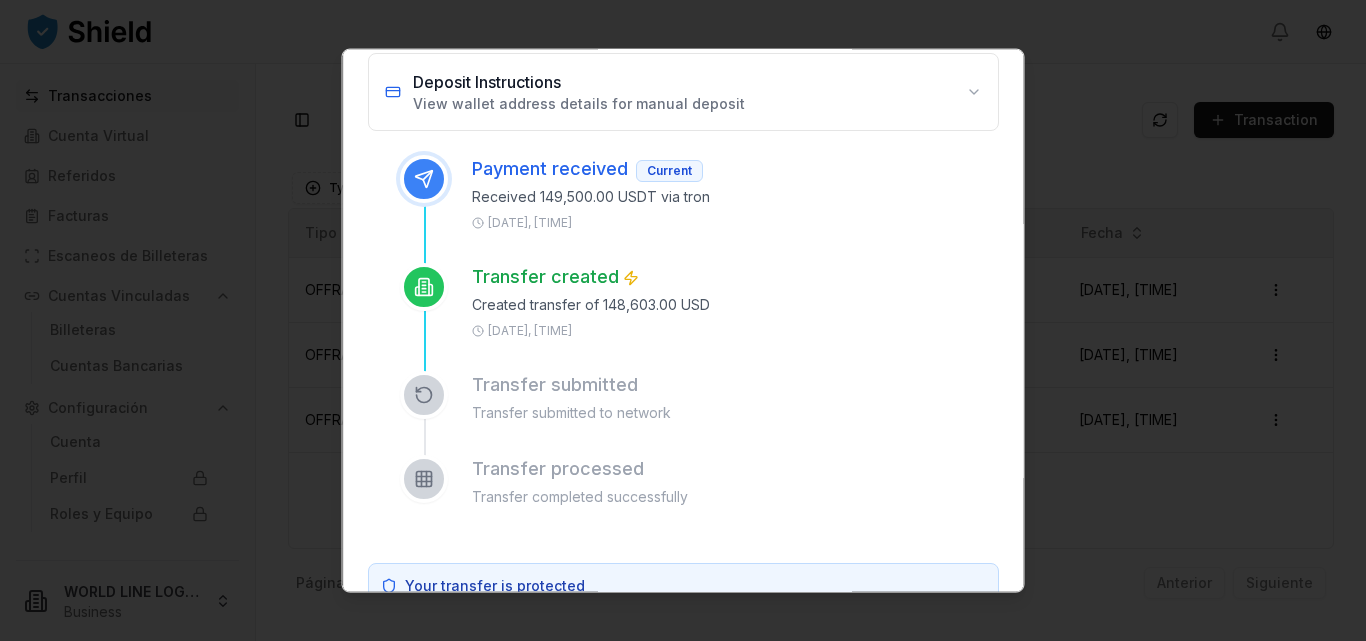 click on "Transfer submitted Transfer submitted to network" at bounding box center [735, 396] 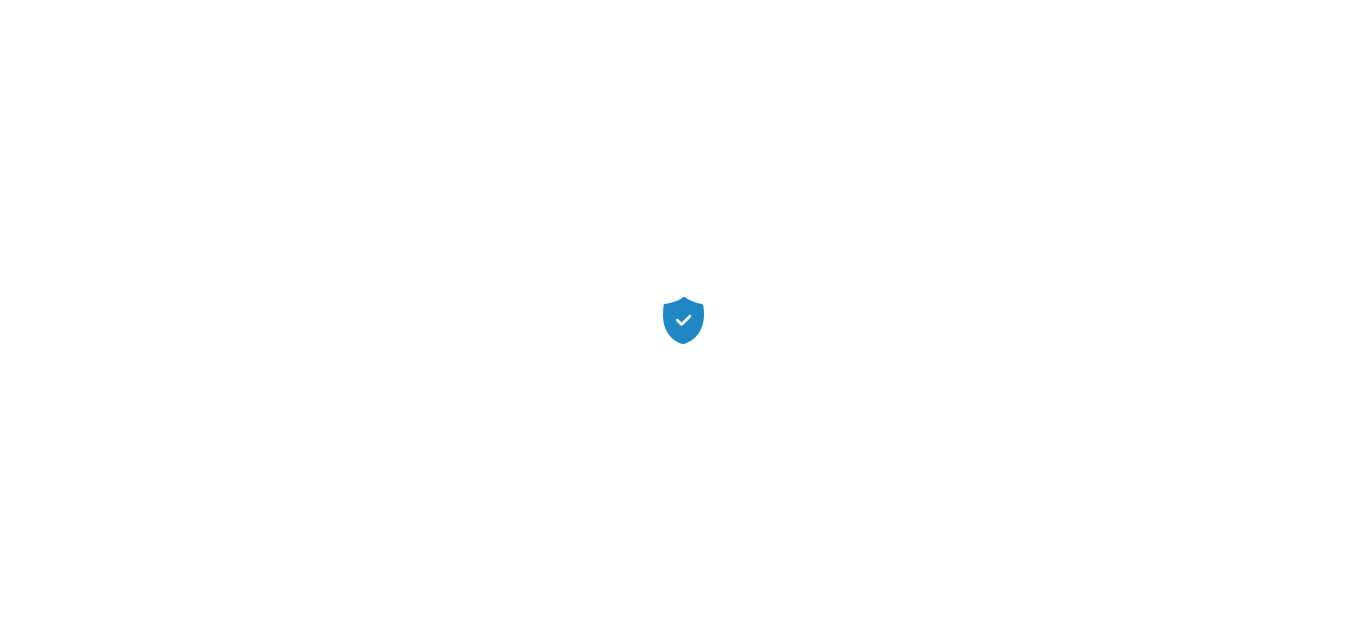 scroll, scrollTop: 0, scrollLeft: 0, axis: both 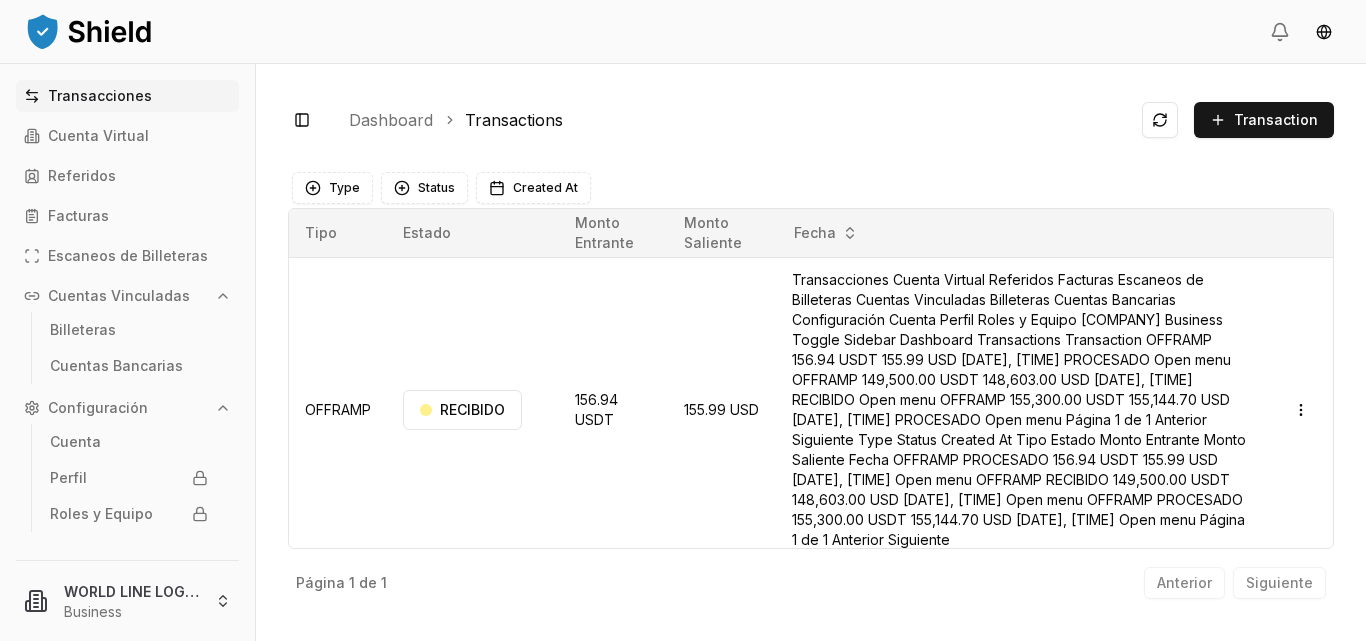click on "Transacciones Cuenta Virtual Referidos Facturas Escaneos de Billeteras Cuentas Vinculadas Billeteras Cuentas Bancarias Configuración Cuenta Perfil Roles y Equipo [COMPANY] Business Toggle Sidebar Dashboard Transactions   Transaction OFFRAMP   156.94 USDT   155.99 USD [DATE], [TIME] RECIBIDO Open menu OFFRAMP   149,500.00 USDT   148,603.00 USD [DATE], [TIME] RECIBIDO Open menu OFFRAMP   155,300.00 USDT   155,144.70 USD [DATE], [TIME] PROCESADO Open menu Página 1 de 1 Anterior Siguiente Type Status Created At Tipo Estado Monto Entrante Monto Saliente Fecha   OFFRAMP   RECIBIDO   156.94   USDT   155.99   USD   [DATE], [TIME]   Open menu   OFFRAMP   RECIBIDO   149,500.00   USDT   148,603.00   USD   [DATE], [TIME]   Open menu   OFFRAMP   PROCESADO   155,300.00   USDT   155,144.70   USD   [DATE], [TIME]   Open menu Página 1 de 1 Anterior Siguiente" at bounding box center (683, 320) 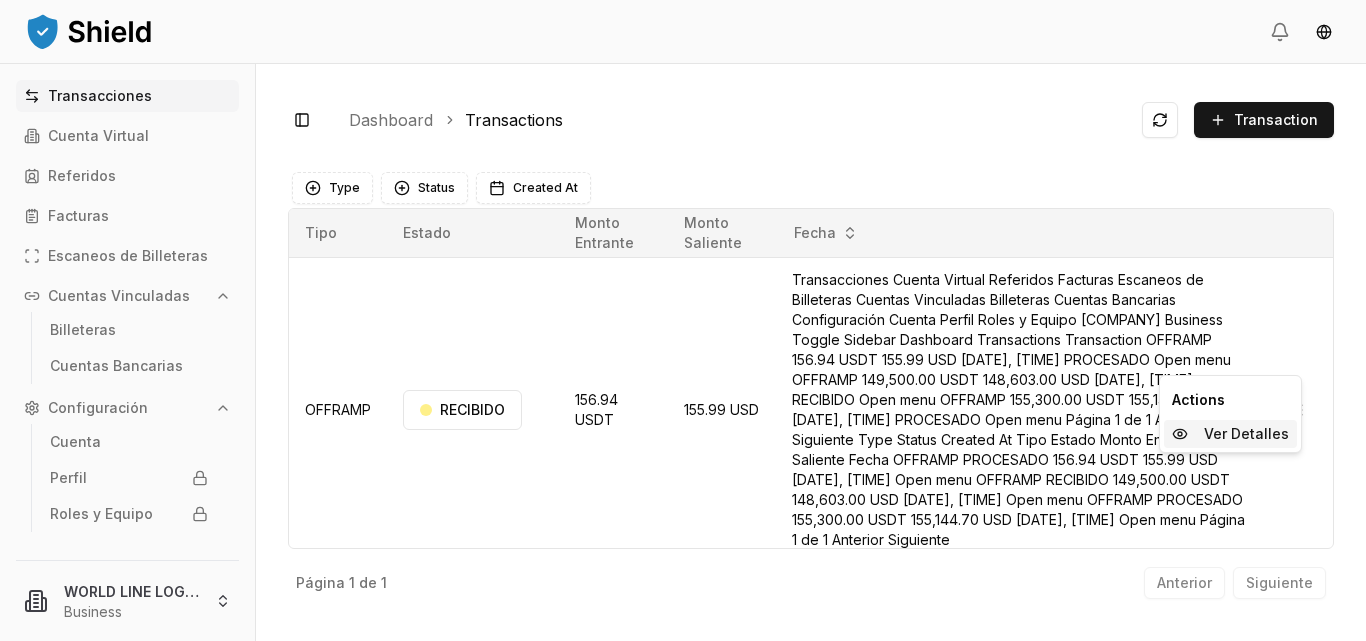 click on "Ver Detalles" at bounding box center (1246, 434) 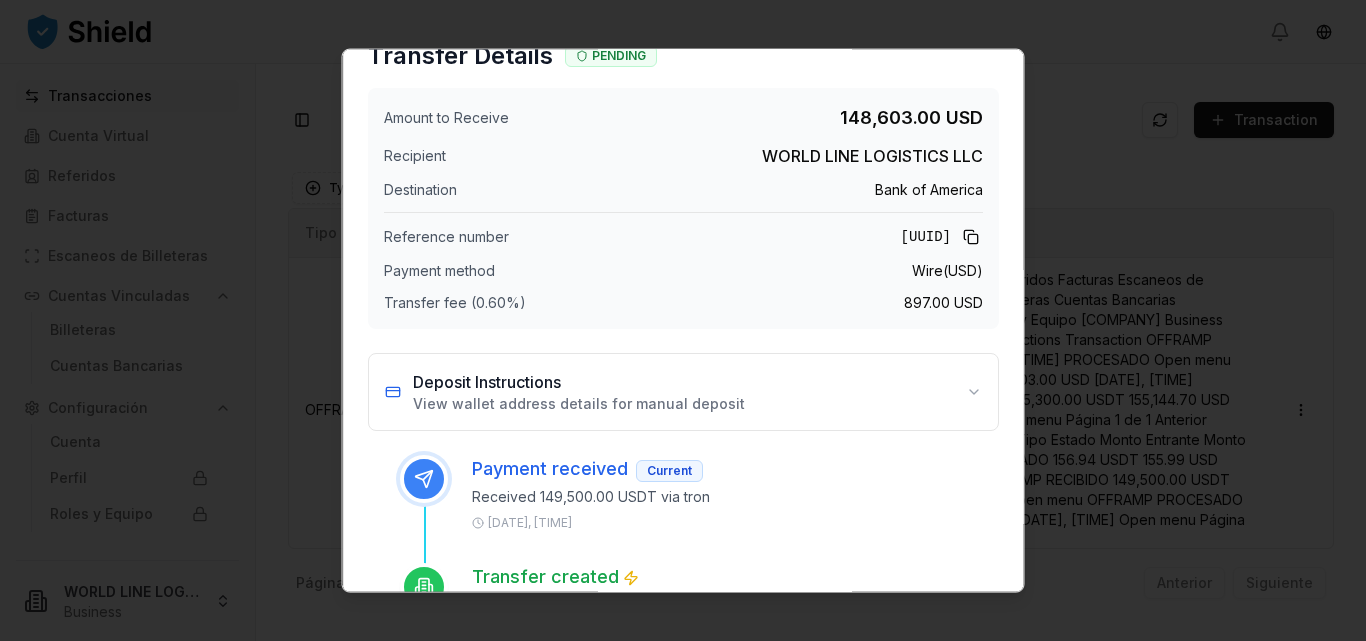 scroll, scrollTop: 0, scrollLeft: 0, axis: both 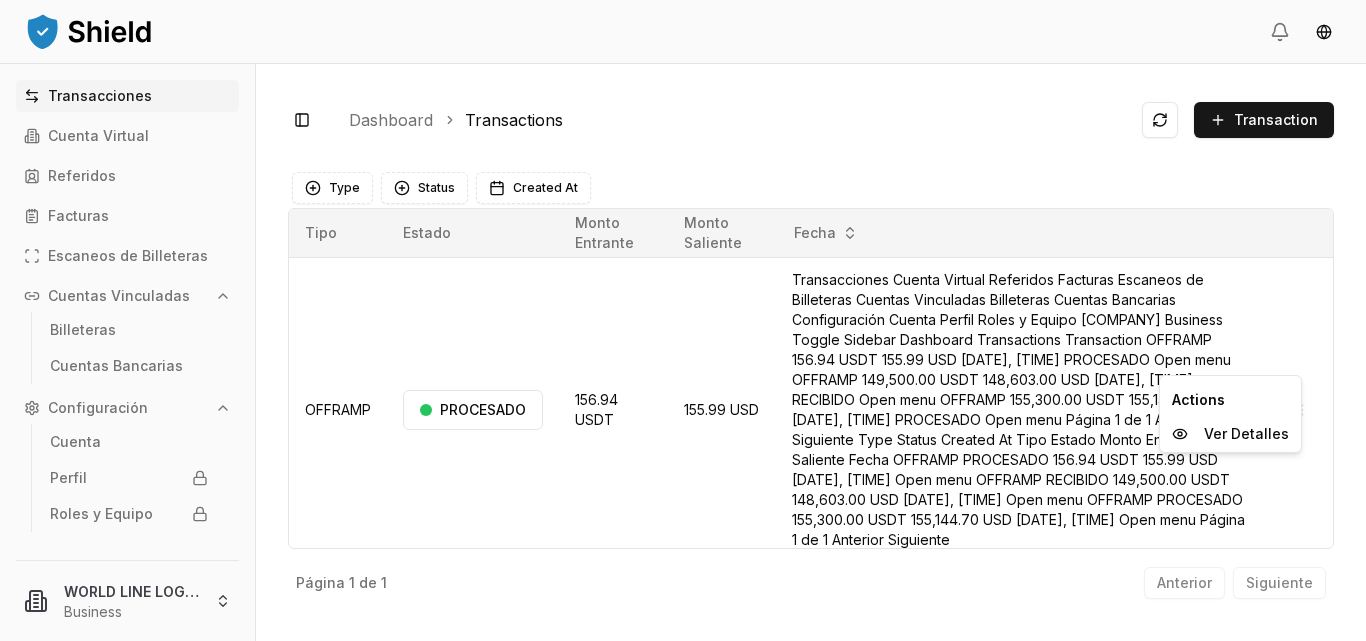 click on "Transacciones Cuenta Virtual Referidos Facturas Escaneos de Billeteras Cuentas Vinculadas Billeteras Cuentas Bancarias Configuración Cuenta Perfil Roles y Equipo [COMPANY] Business Toggle Sidebar Dashboard Transactions   Transaction OFFRAMP   156.94 USDT   155.99 USD [DATE], [TIME] PROCESADO Open menu OFFRAMP   149,500.00 USDT   148,603.00 USD [DATE], [TIME] RECIBIDO Open menu OFFRAMP   155,300.00 USDT   155,144.70 USD [DATE], [TIME] PROCESADO Open menu Página 1 de 1 Anterior Siguiente Type Status Created At Tipo Estado Monto Entrante Monto Saliente Fecha   OFFRAMP   PROCESADO   156.94   USDT   155.99   USD   [DATE], [TIME]   Open menu   OFFRAMP   RECIBIDO   149,500.00   USDT   148,603.00   USD   [DATE], [TIME]   Open menu   OFFRAMP   PROCESADO   155,300.00   USDT   155,144.70   USD   [DATE], [TIME]   Open menu Página 1 de 1 Anterior Siguiente Actions Ver Detalles" at bounding box center [683, 320] 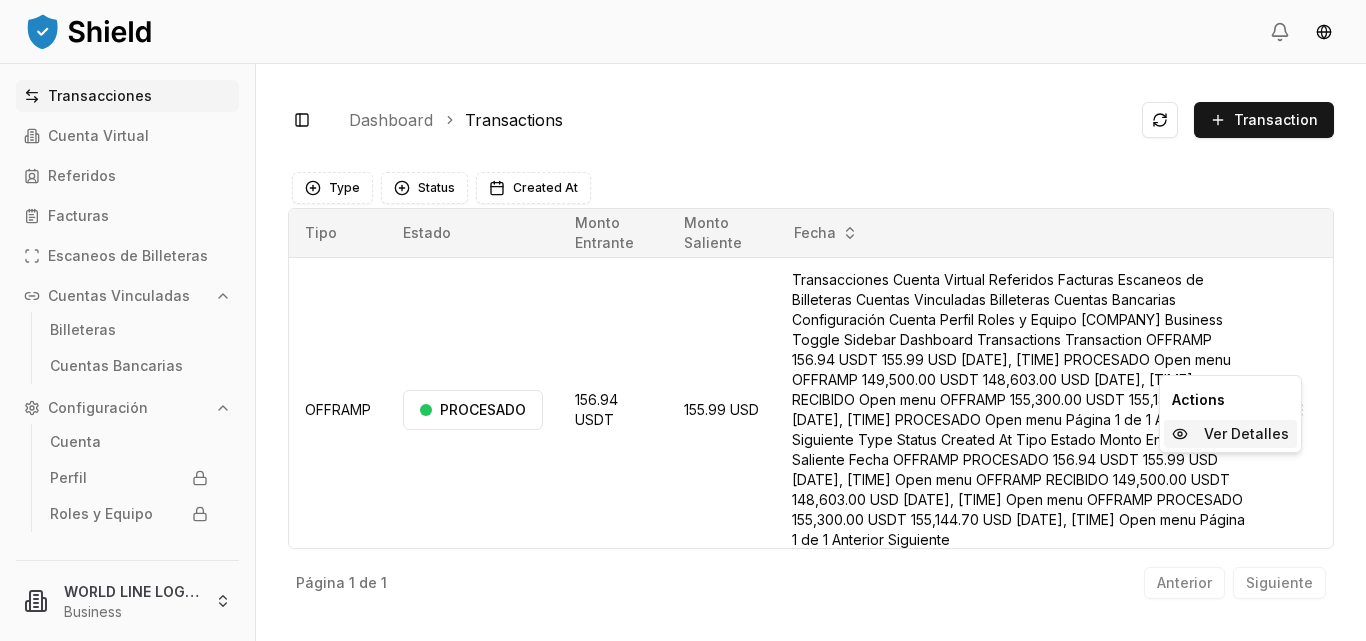 click on "Ver Detalles" at bounding box center (1246, 434) 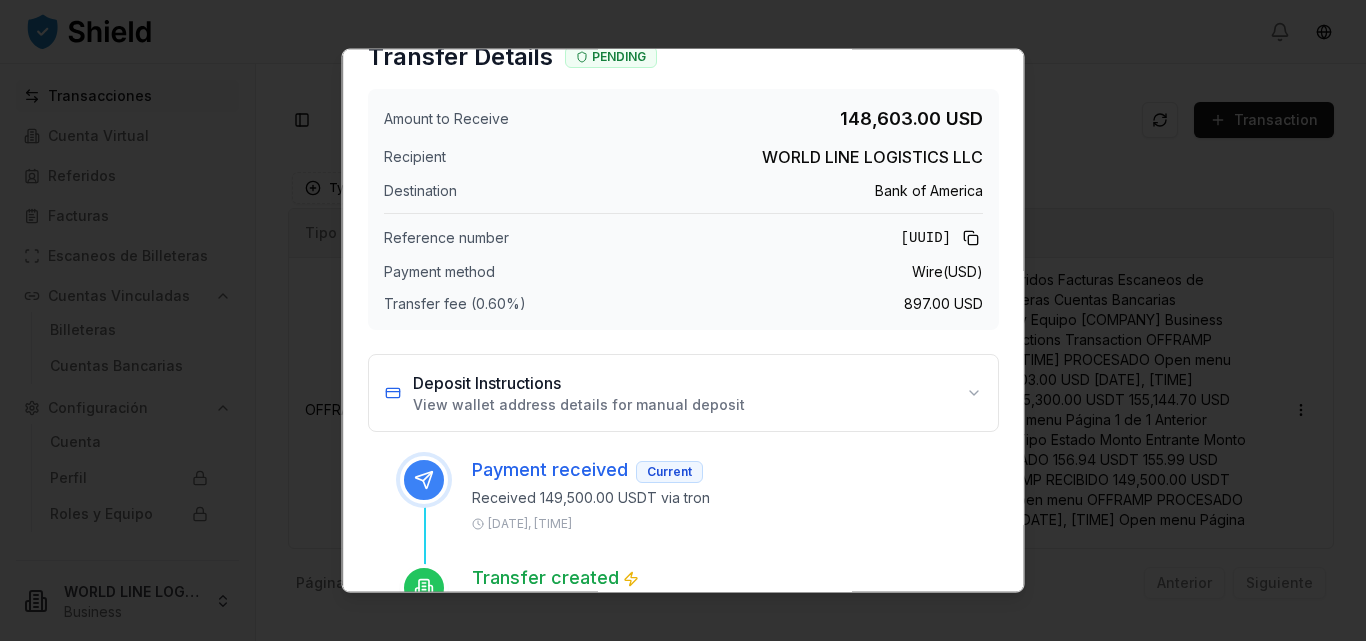 scroll, scrollTop: 0, scrollLeft: 0, axis: both 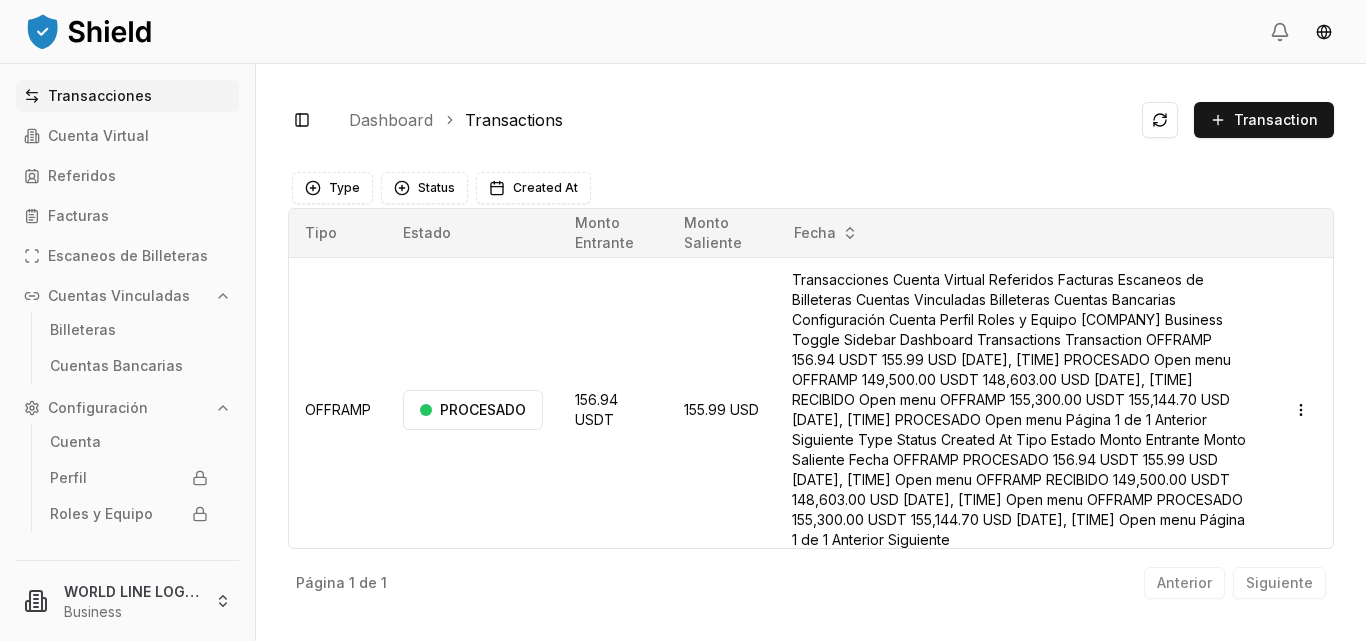 click on "Transacciones Cuenta Virtual Referidos Facturas Escaneos de Billeteras Cuentas Vinculadas Billeteras Cuentas Bancarias Configuración Cuenta Perfil Roles y Equipo [COMPANY] Business Toggle Sidebar Dashboard Transactions   Transaction OFFRAMP   156.94 USDT   155.99 USD [DATE], [TIME] PROCESADO Open menu OFFRAMP   149,500.00 USDT   148,603.00 USD [DATE], [TIME] RECIBIDO Open menu OFFRAMP   155,300.00 USDT   155,144.70 USD [DATE], [TIME] PROCESADO Open menu Página 1 de 1 Anterior Siguiente Type Status Created At Tipo Estado Monto Entrante Monto Saliente Fecha   OFFRAMP   PROCESADO   156.94   USDT   155.99   USD   [DATE], [TIME]   Open menu   OFFRAMP   RECIBIDO   149,500.00   USDT   148,603.00   USD   [DATE], [TIME]   Open menu   OFFRAMP   PROCESADO   155,300.00   USDT   155,144.70   USD   [DATE], [TIME]   Open menu Página 1 de 1 Anterior Siguiente" at bounding box center [683, 320] 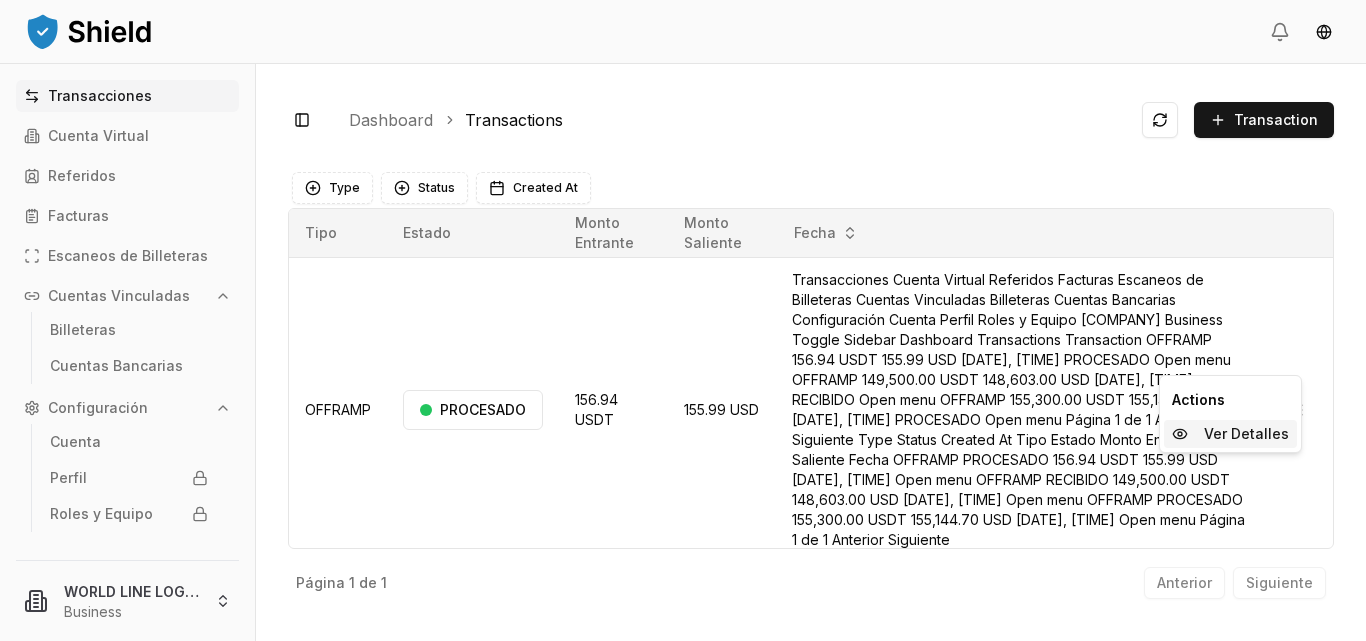 click on "Ver Detalles" at bounding box center [1246, 434] 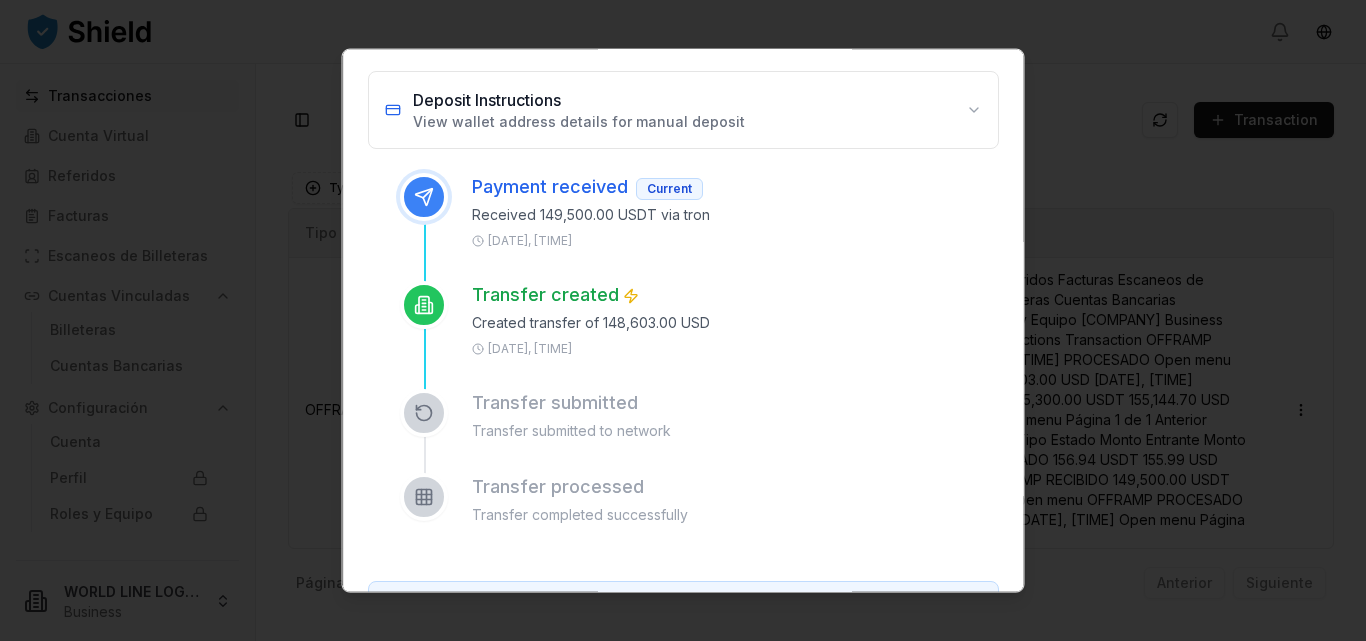 scroll, scrollTop: 328, scrollLeft: 0, axis: vertical 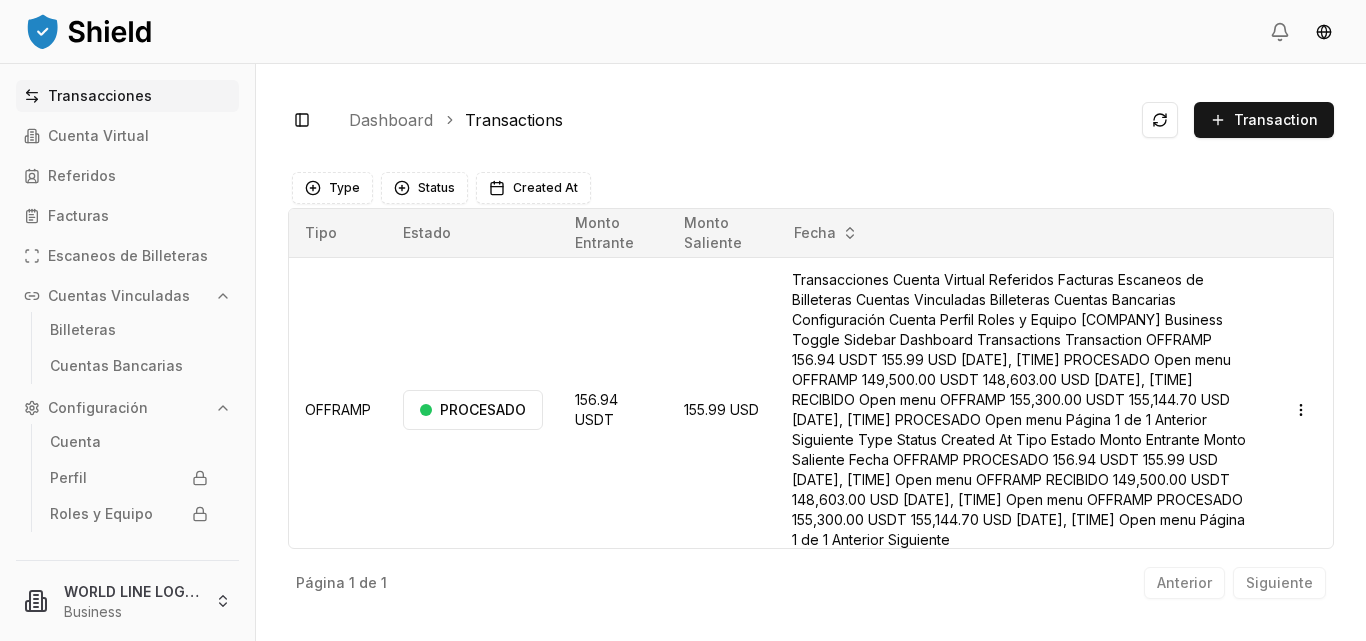 click on "Transacciones Cuenta Virtual Referidos Facturas Escaneos de Billeteras Cuentas Vinculadas Billeteras Cuentas Bancarias Configuración Cuenta Perfil Roles y Equipo [COMPANY] Business Toggle Sidebar Dashboard Transactions   Transaction OFFRAMP   156.94 USDT   155.99 USD [DATE], [TIME] PROCESADO Open menu OFFRAMP   149,500.00 USDT   148,603.00 USD [DATE], [TIME] RECIBIDO Open menu OFFRAMP   155,300.00 USDT   155,144.70 USD [DATE], [TIME] PROCESADO Open menu Página 1 de 1 Anterior Siguiente Type Status Created At Tipo Estado Monto Entrante Monto Saliente Fecha   OFFRAMP   PROCESADO   156.94   USDT   155.99   USD   [DATE], [TIME]   Open menu   OFFRAMP   RECIBIDO   149,500.00   USDT   148,603.00   USD   [DATE], [TIME]   Open menu   OFFRAMP   PROCESADO   155,300.00   USDT   155,144.70   USD   [DATE], [TIME]   Open menu Página 1 de 1 Anterior Siguiente" at bounding box center (683, 320) 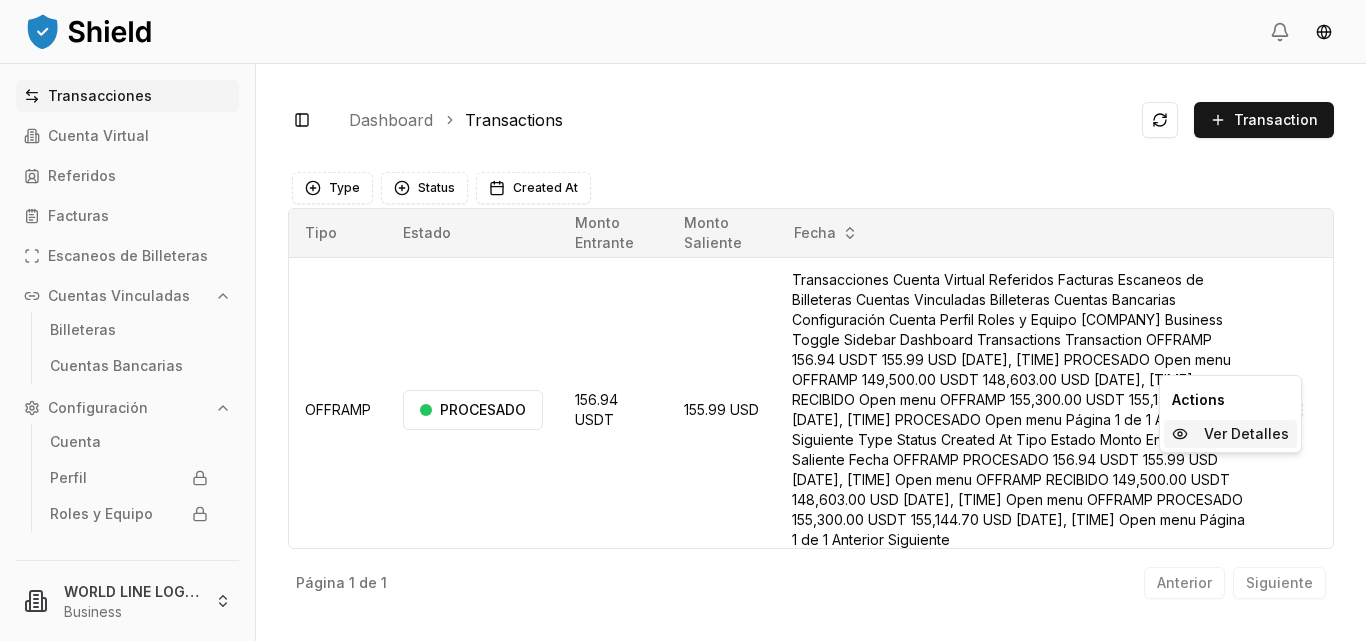 click on "Ver Detalles" at bounding box center [1230, 434] 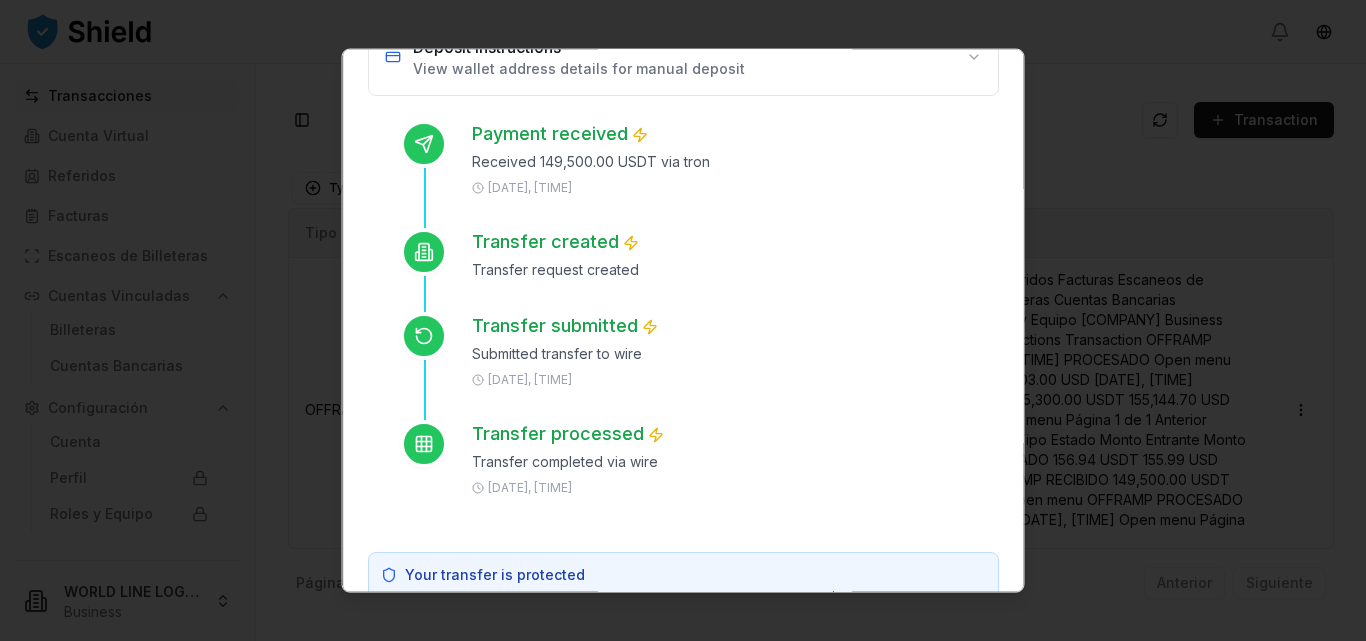 scroll, scrollTop: 0, scrollLeft: 0, axis: both 